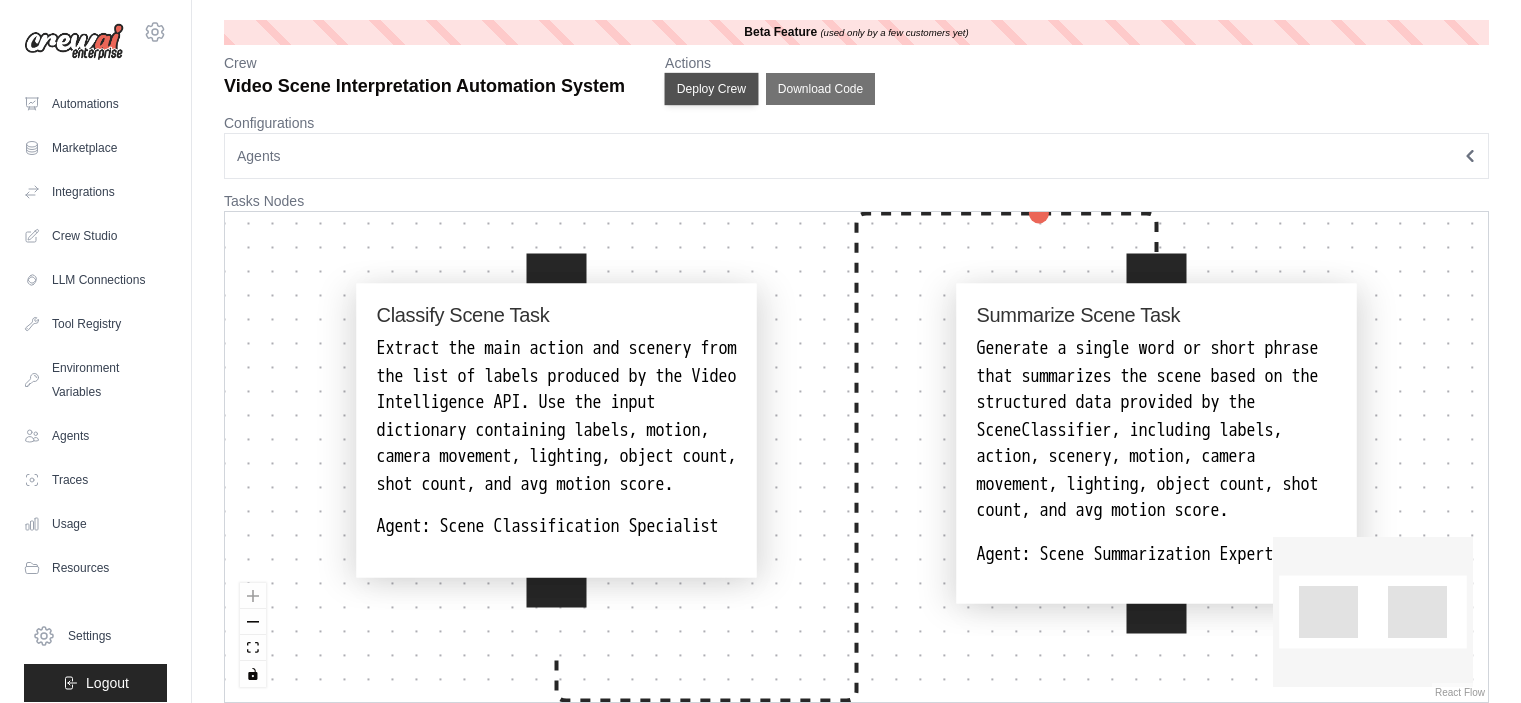 scroll, scrollTop: 0, scrollLeft: 0, axis: both 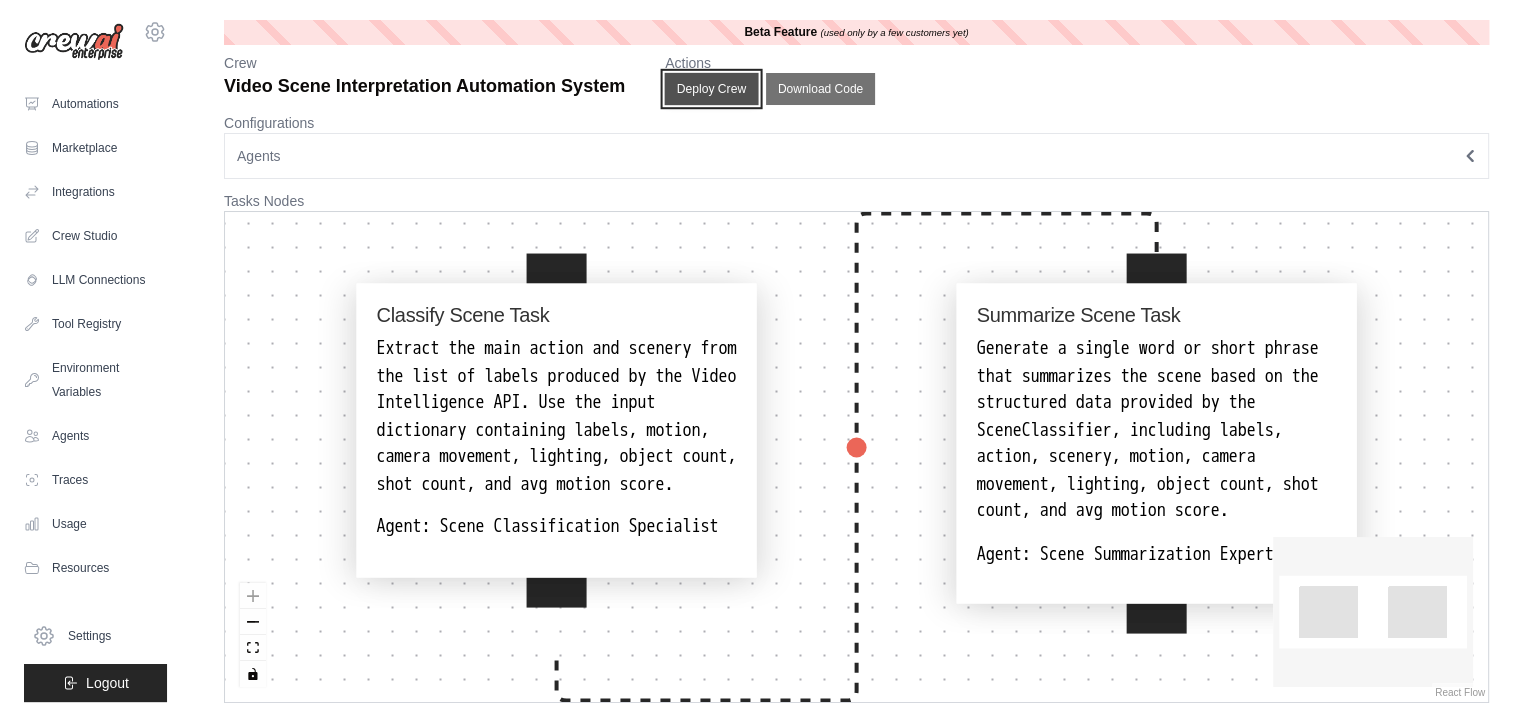 click on "Deploy Crew" at bounding box center (712, 89) 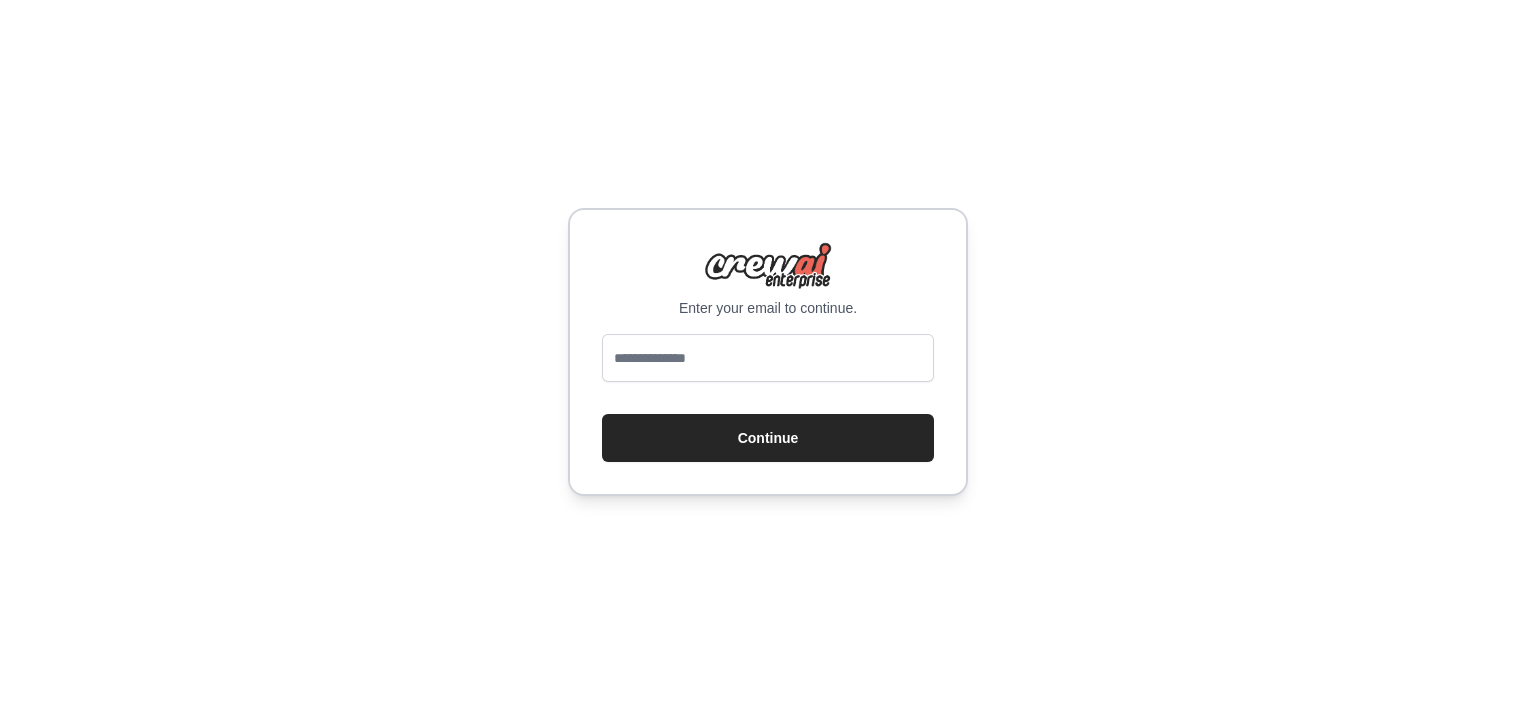 scroll, scrollTop: 0, scrollLeft: 0, axis: both 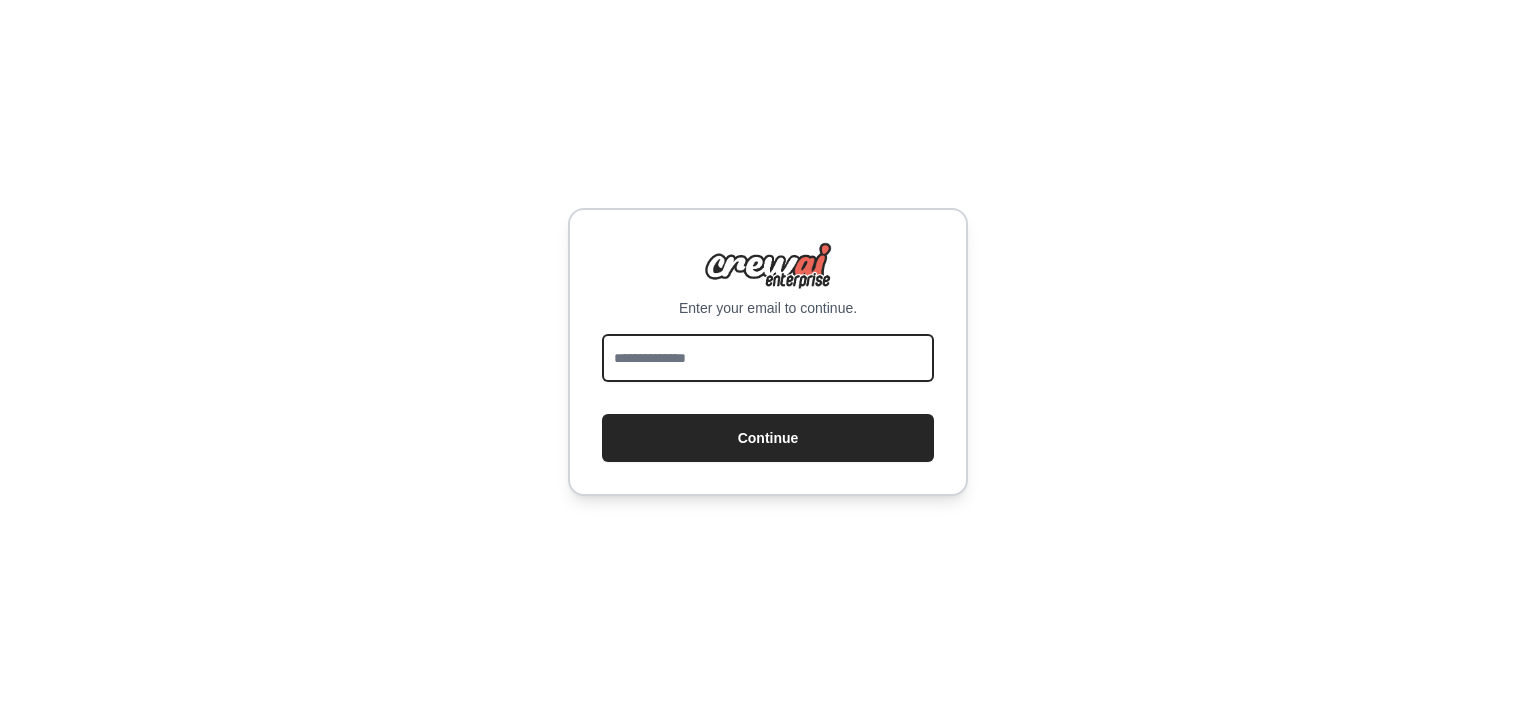 click at bounding box center (768, 358) 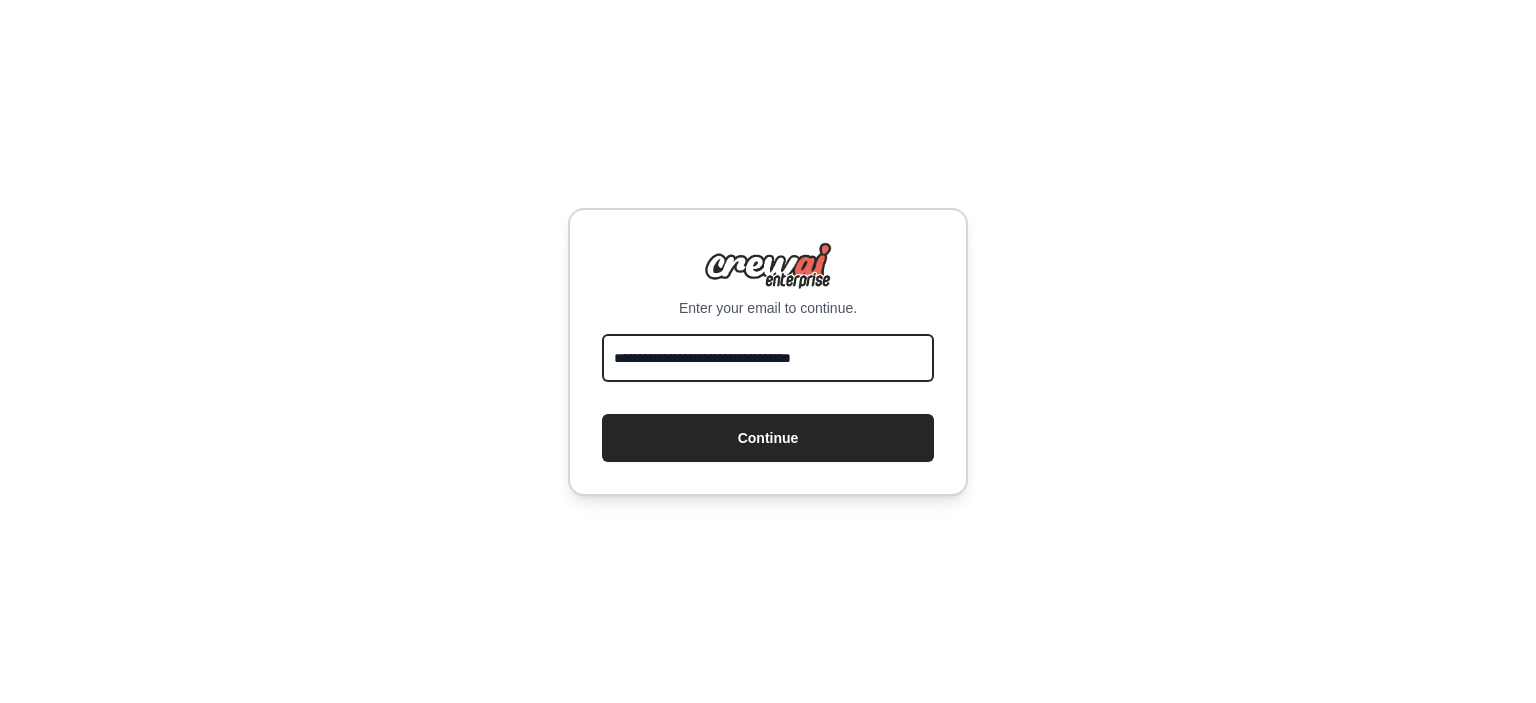 click on "**********" at bounding box center [768, 358] 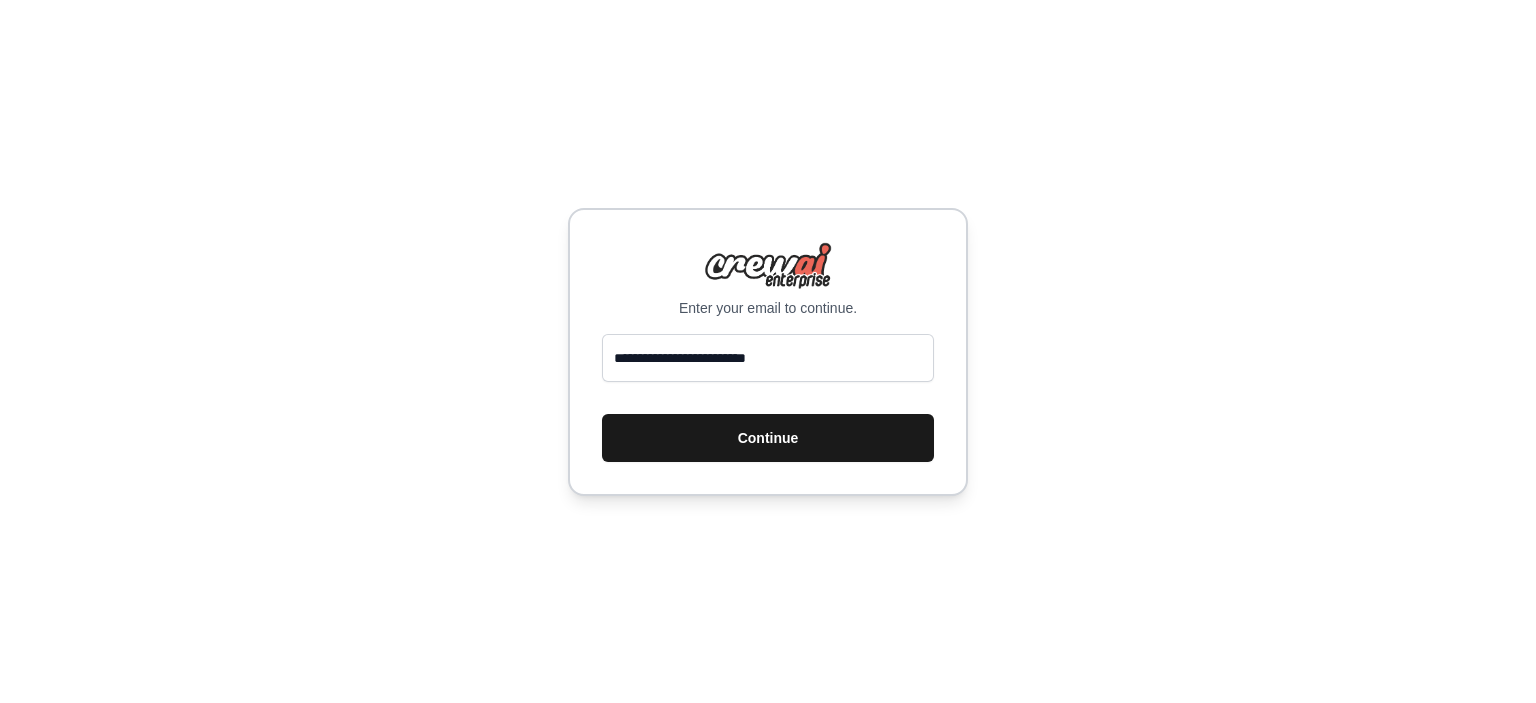 click on "Continue" at bounding box center (768, 438) 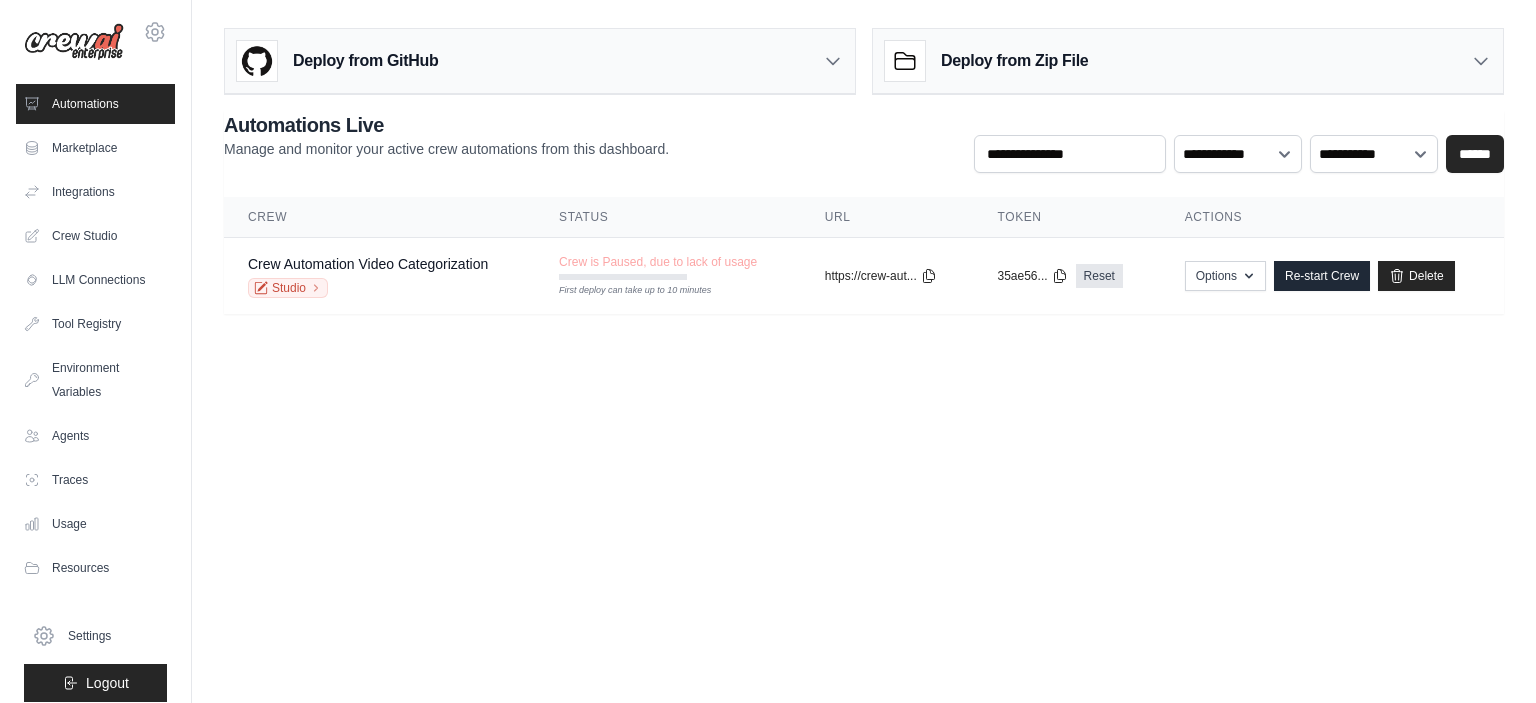 scroll, scrollTop: 0, scrollLeft: 0, axis: both 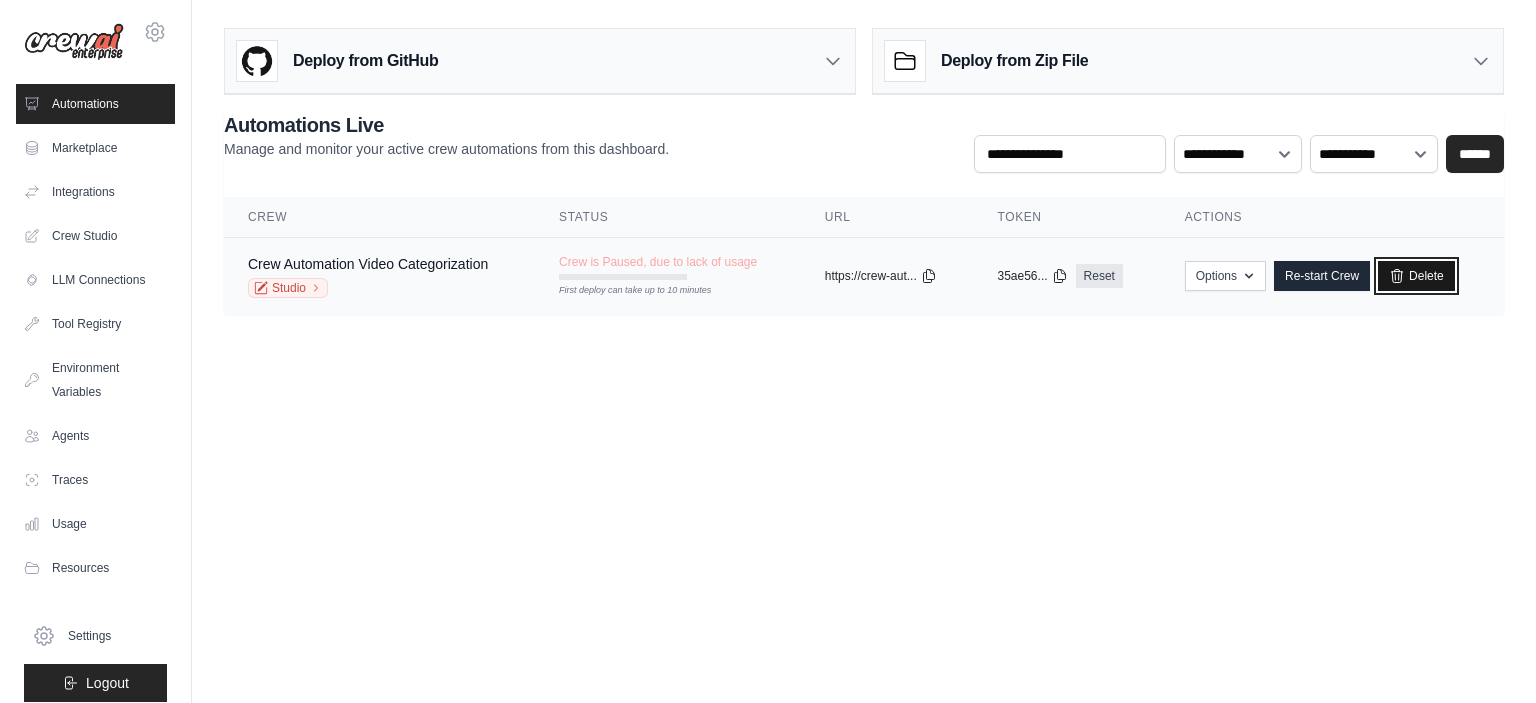 click on "Delete" at bounding box center [1416, 276] 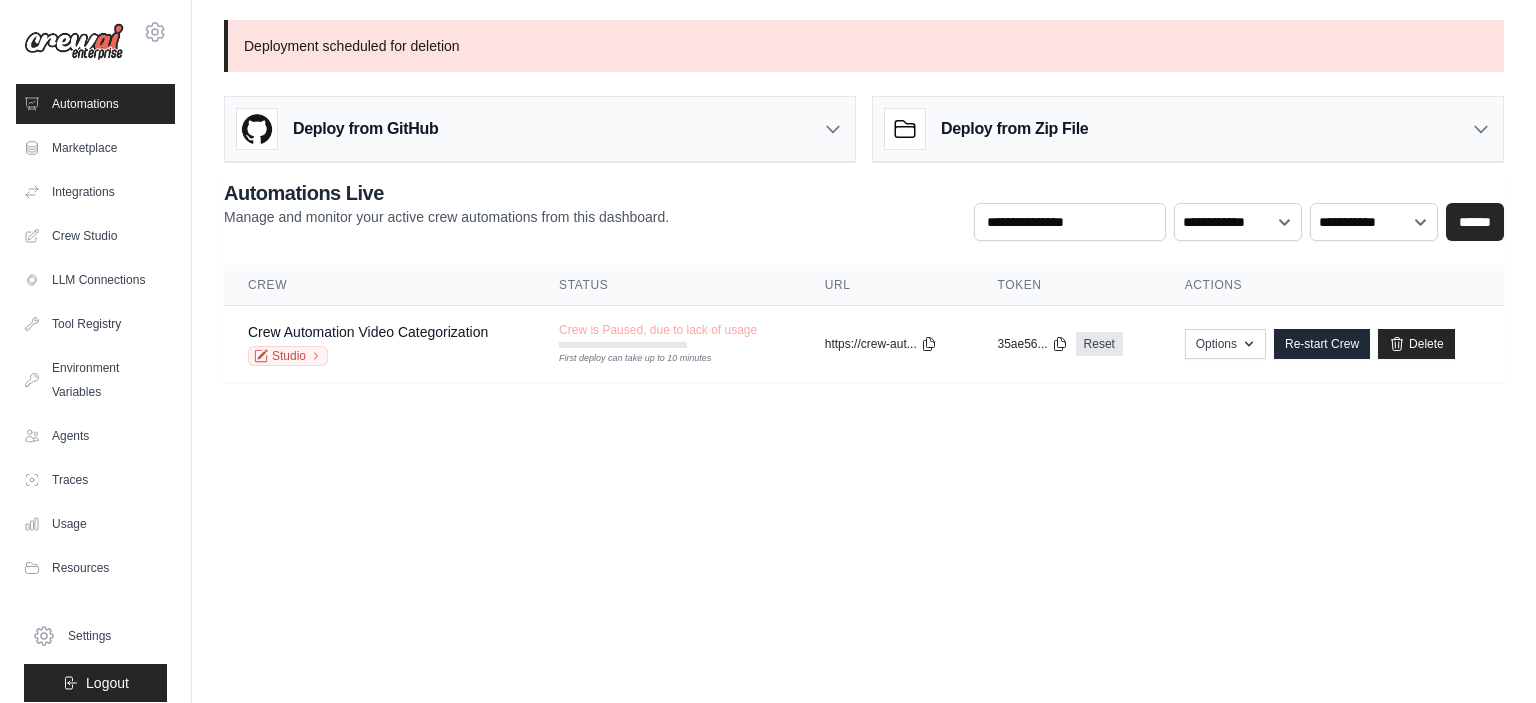 scroll, scrollTop: 0, scrollLeft: 0, axis: both 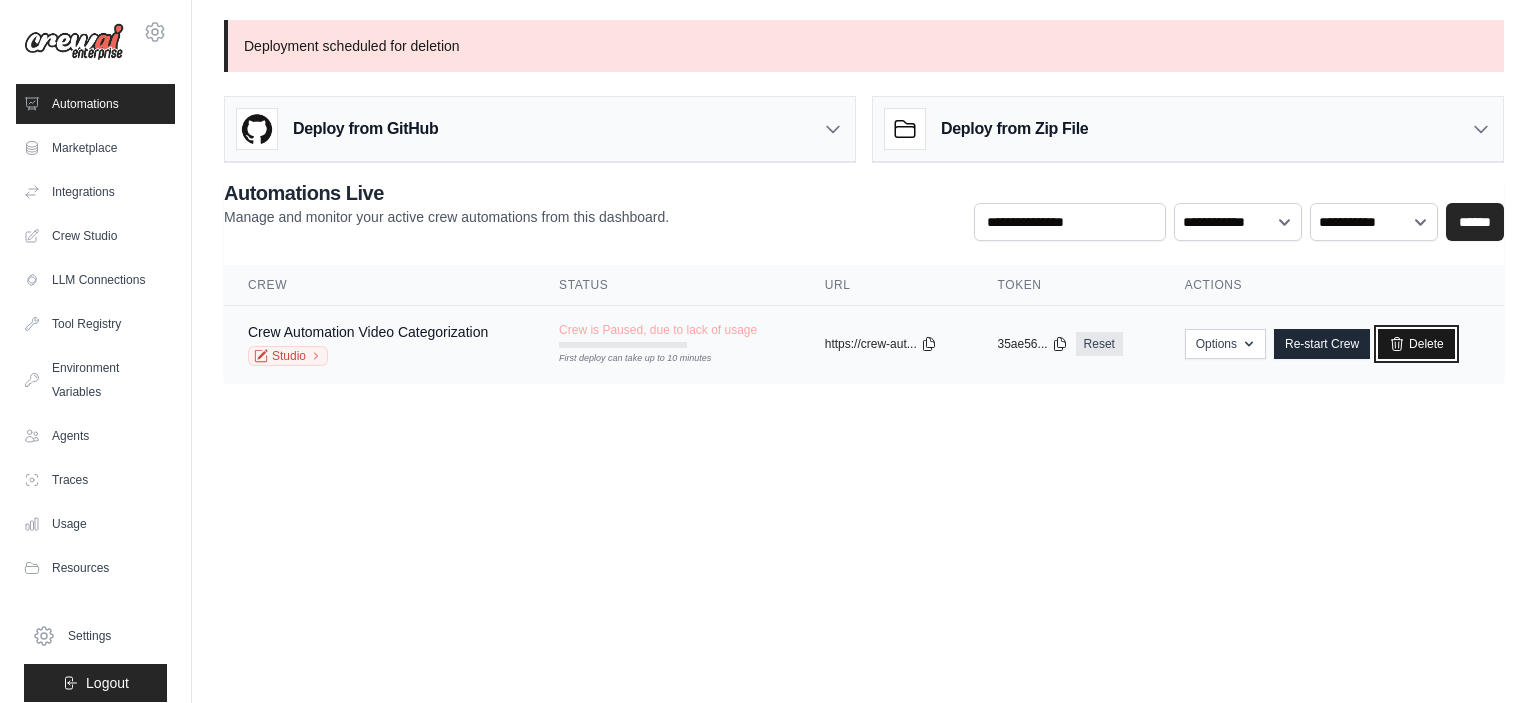 click 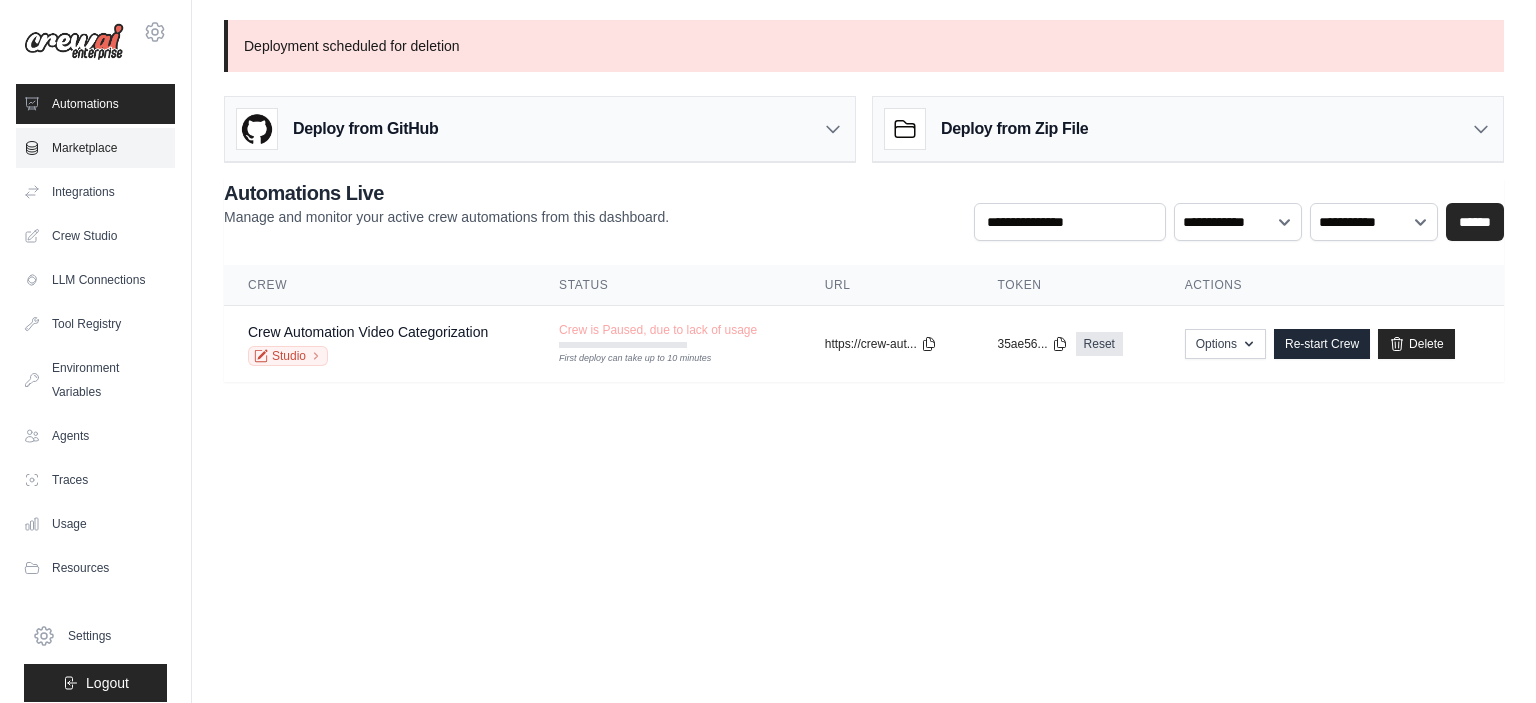 scroll, scrollTop: 0, scrollLeft: 0, axis: both 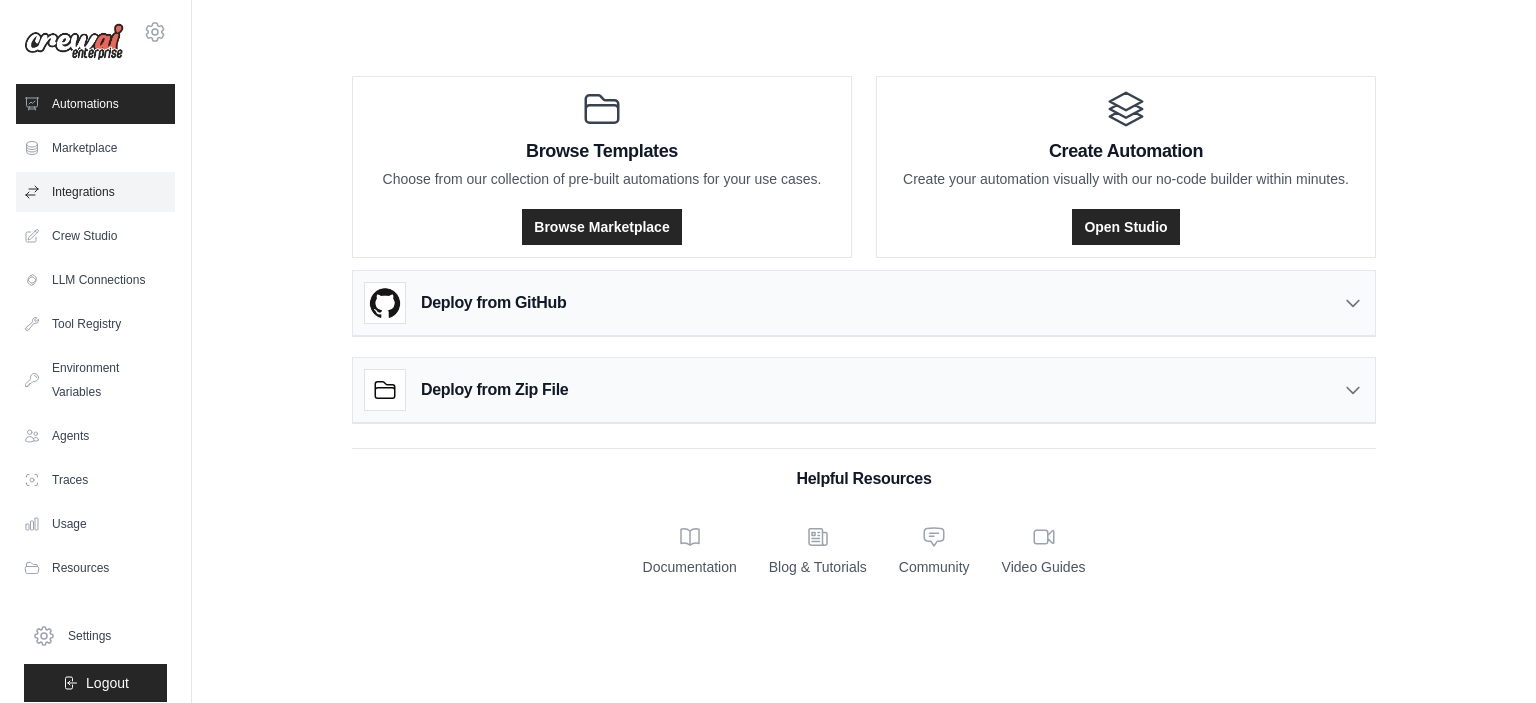 click on "Integrations" at bounding box center [95, 192] 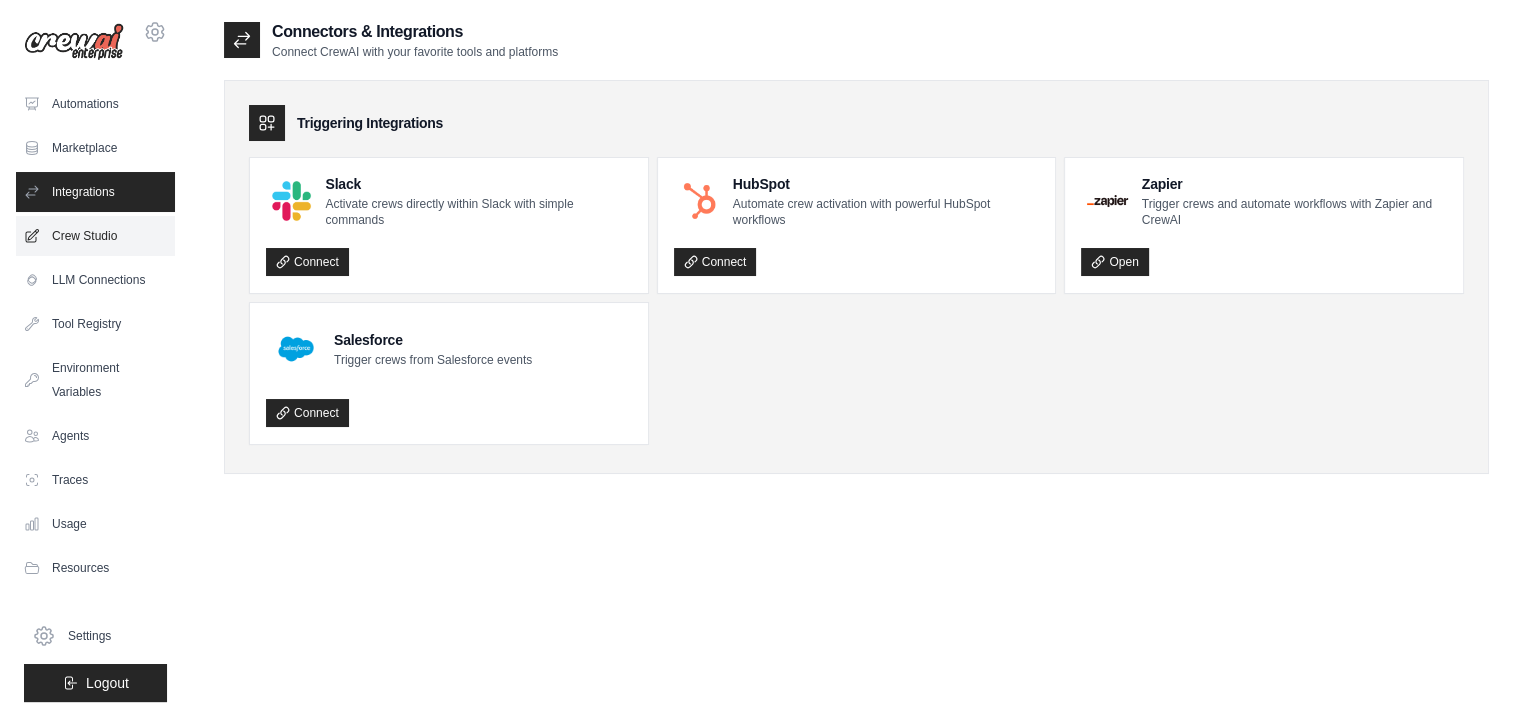 click on "Crew Studio" at bounding box center [95, 236] 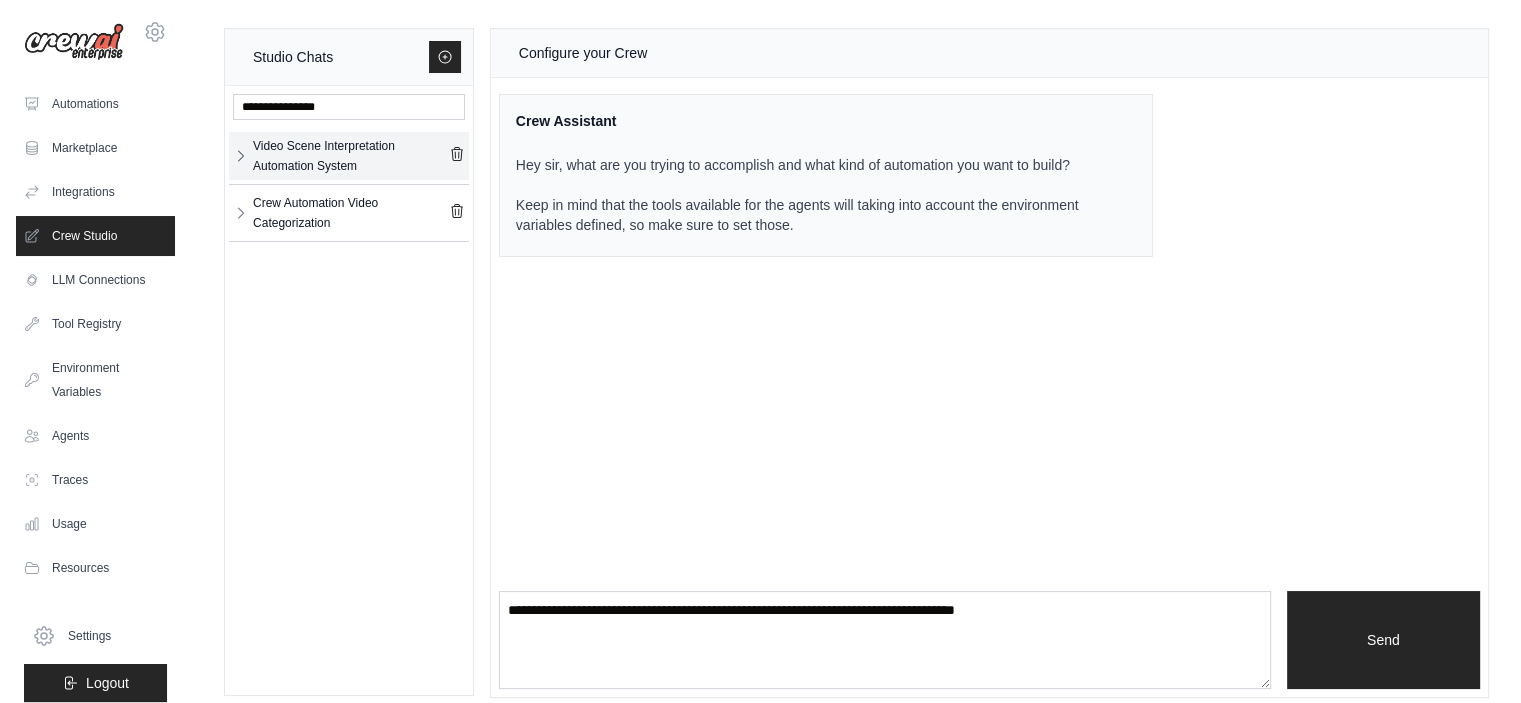 click 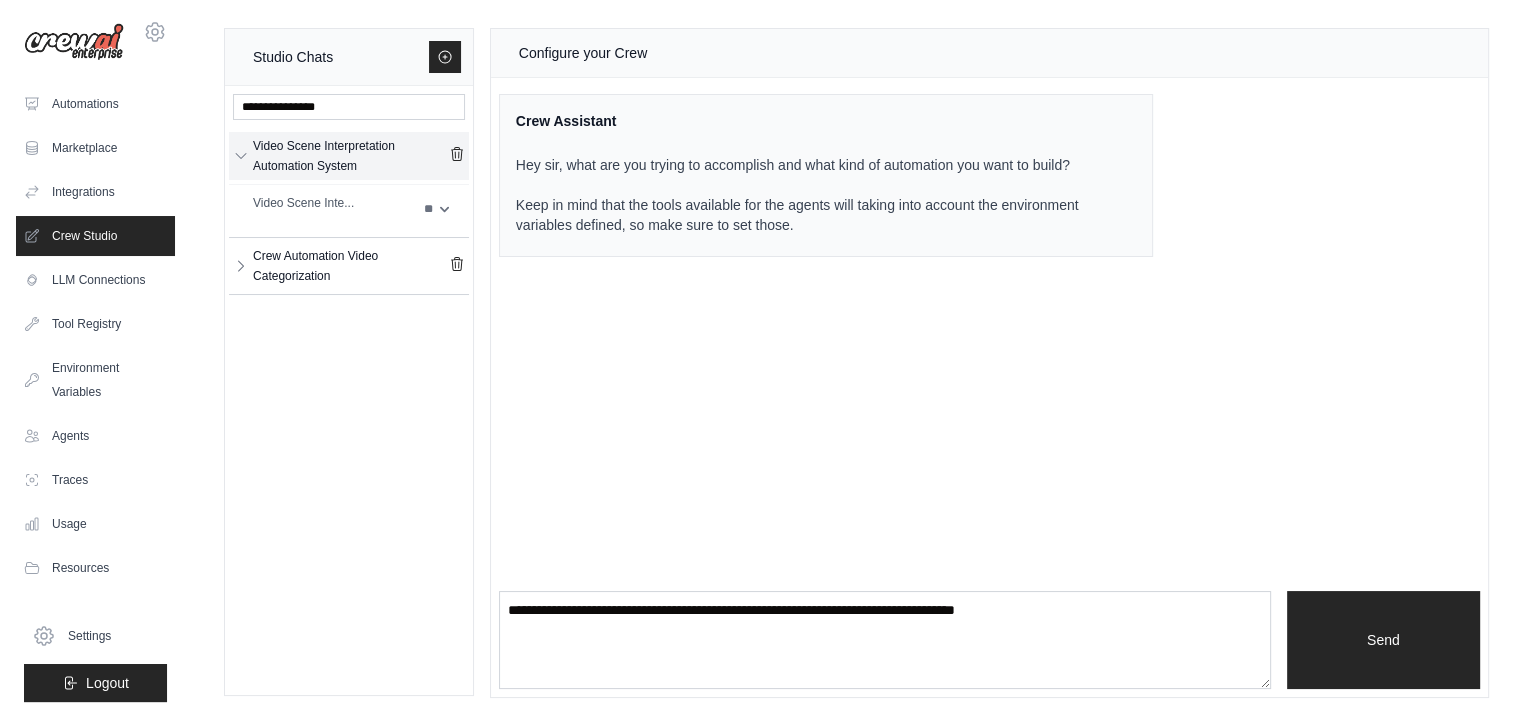 click on "Video Scene Interpretation Automation System" at bounding box center (351, 156) 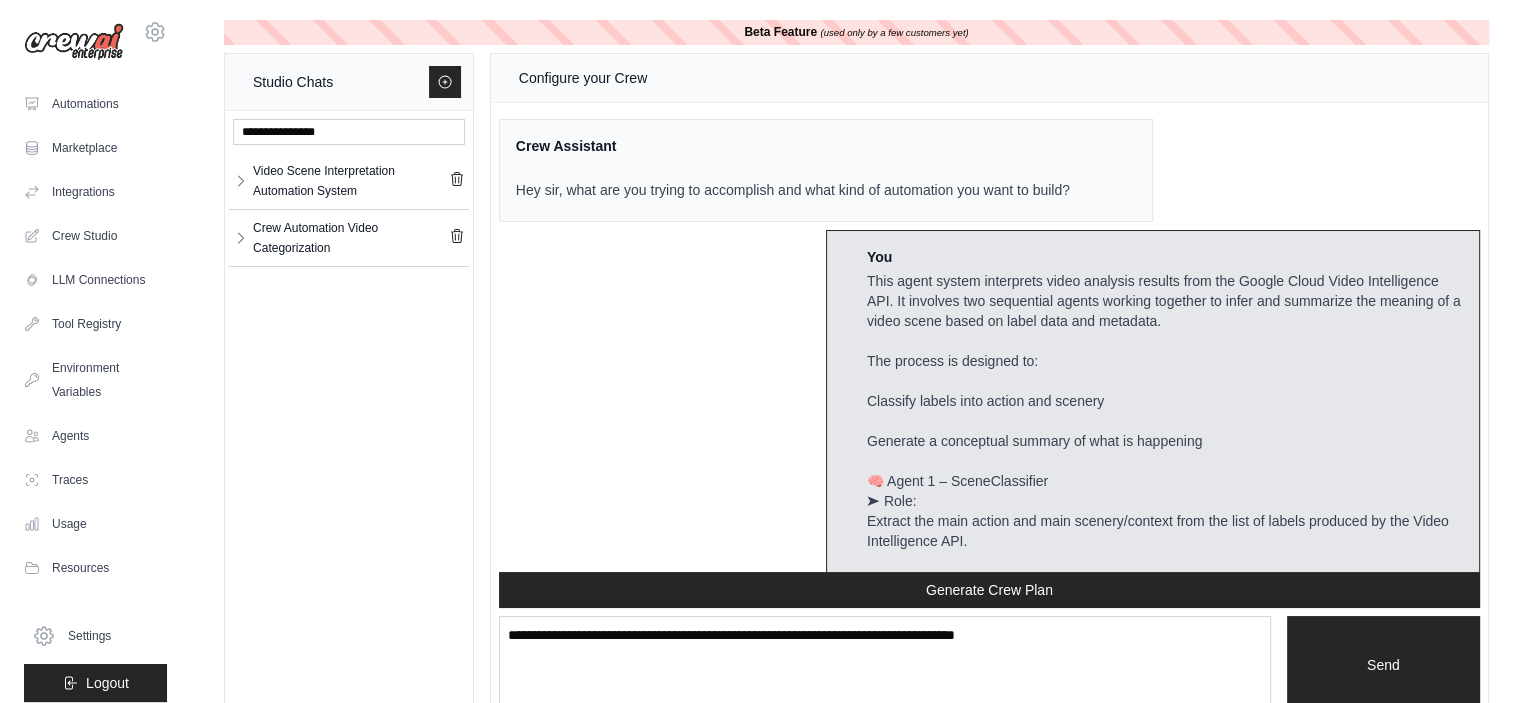 scroll, scrollTop: 4722, scrollLeft: 0, axis: vertical 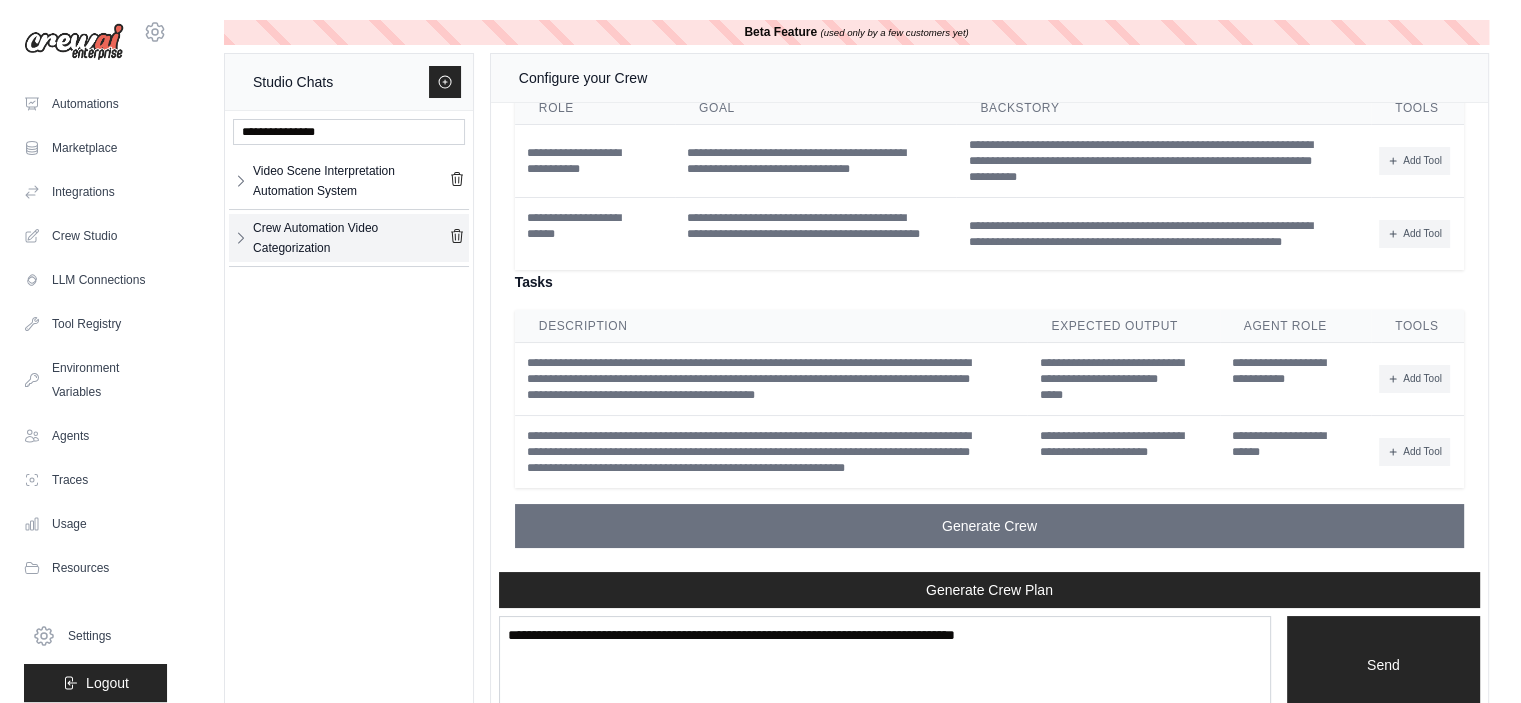 click on "Crew Automation Video Categorization" at bounding box center (351, 238) 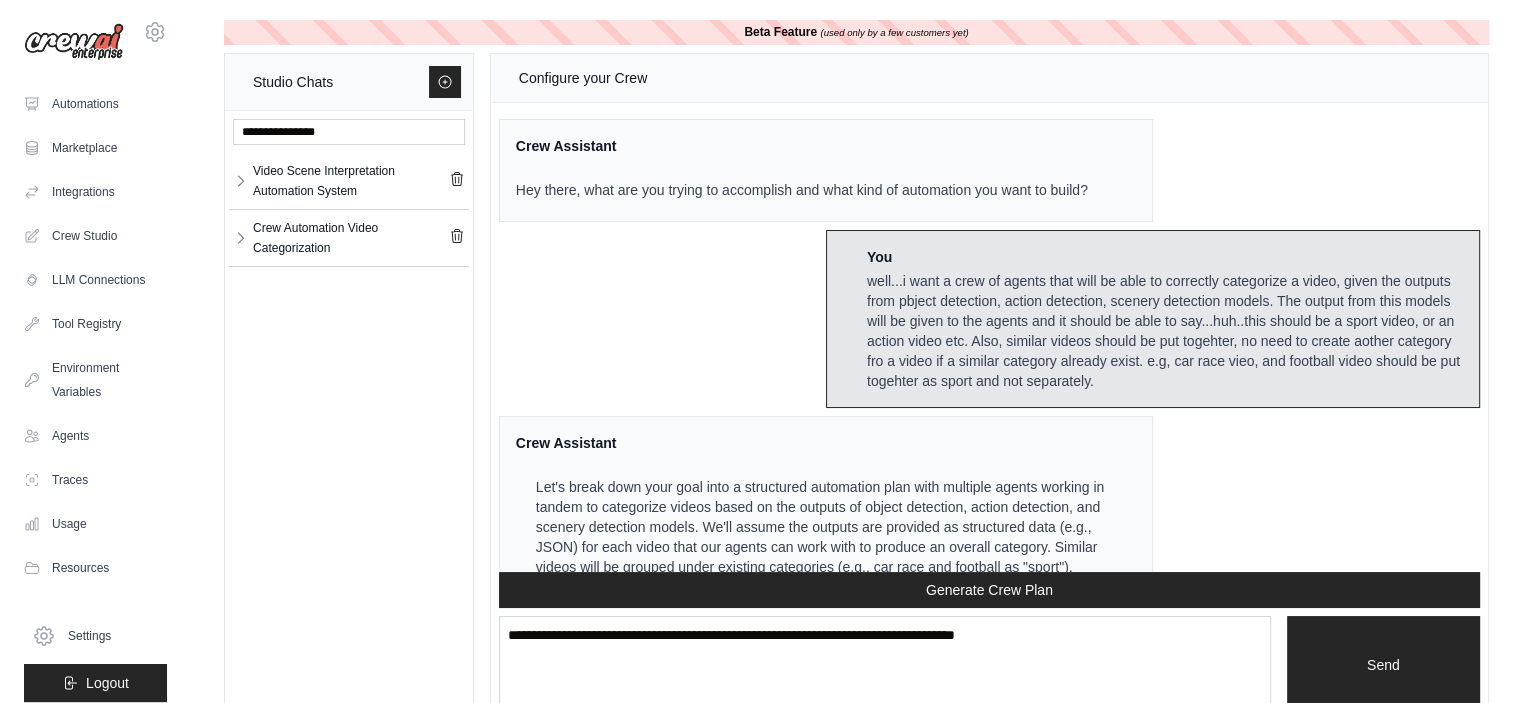 scroll, scrollTop: 17247, scrollLeft: 0, axis: vertical 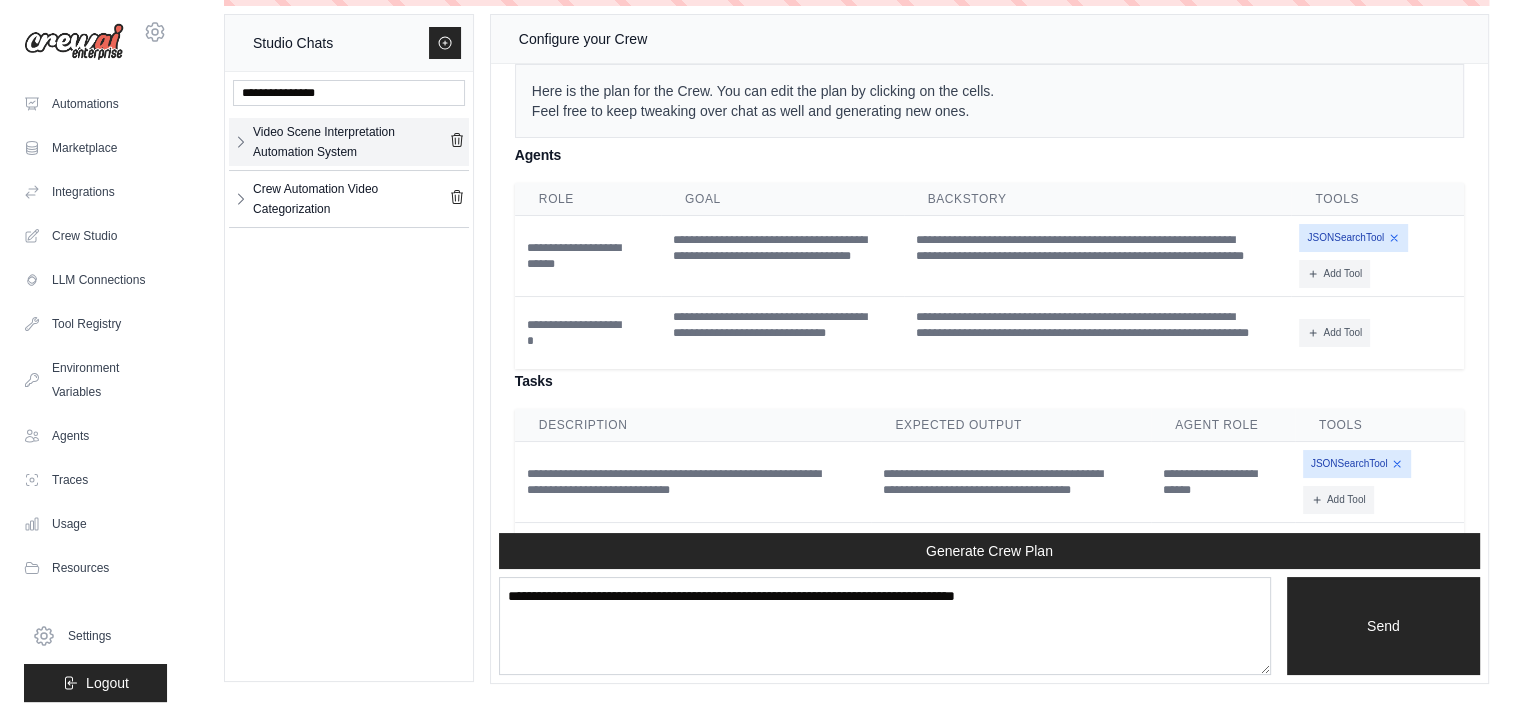 click on "Video Scene Interpretation Automation System" at bounding box center (351, 142) 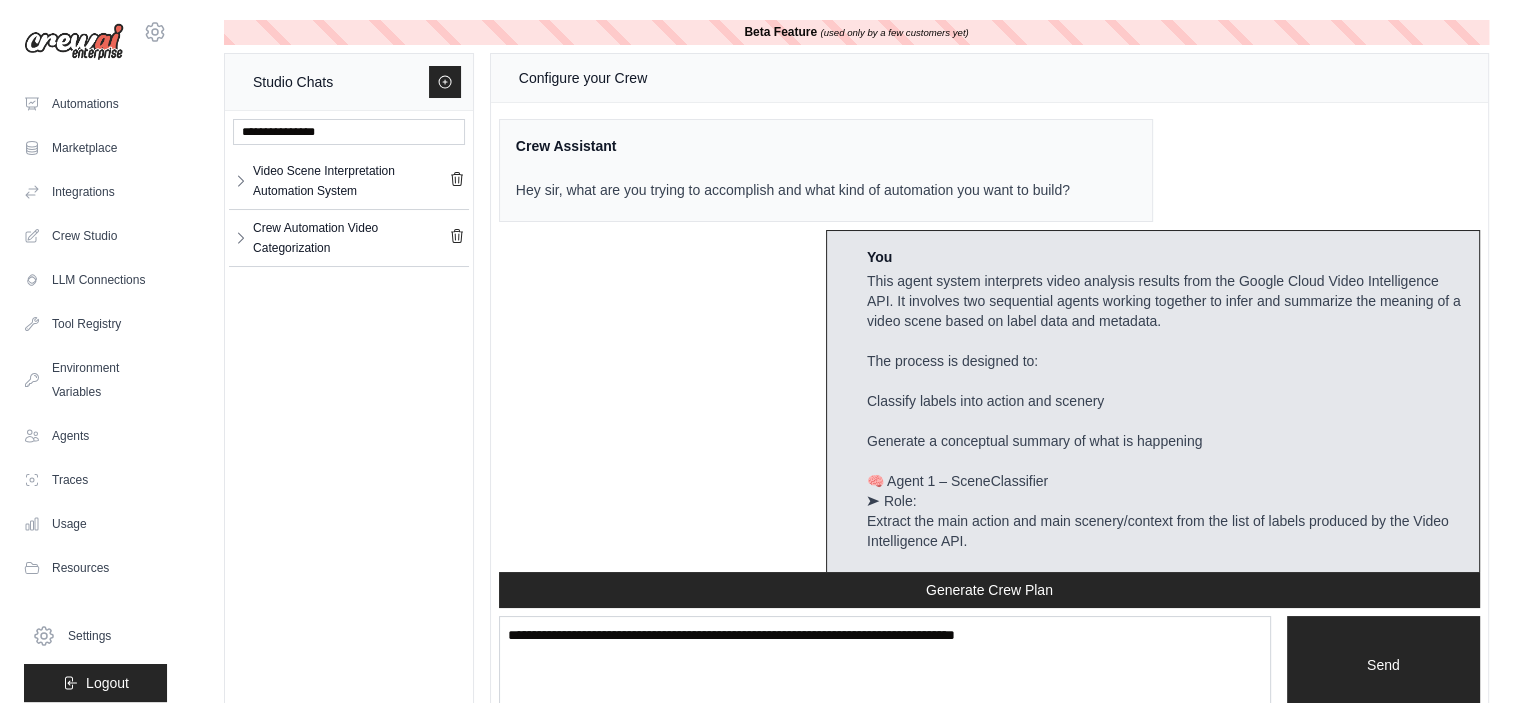 scroll, scrollTop: 4722, scrollLeft: 0, axis: vertical 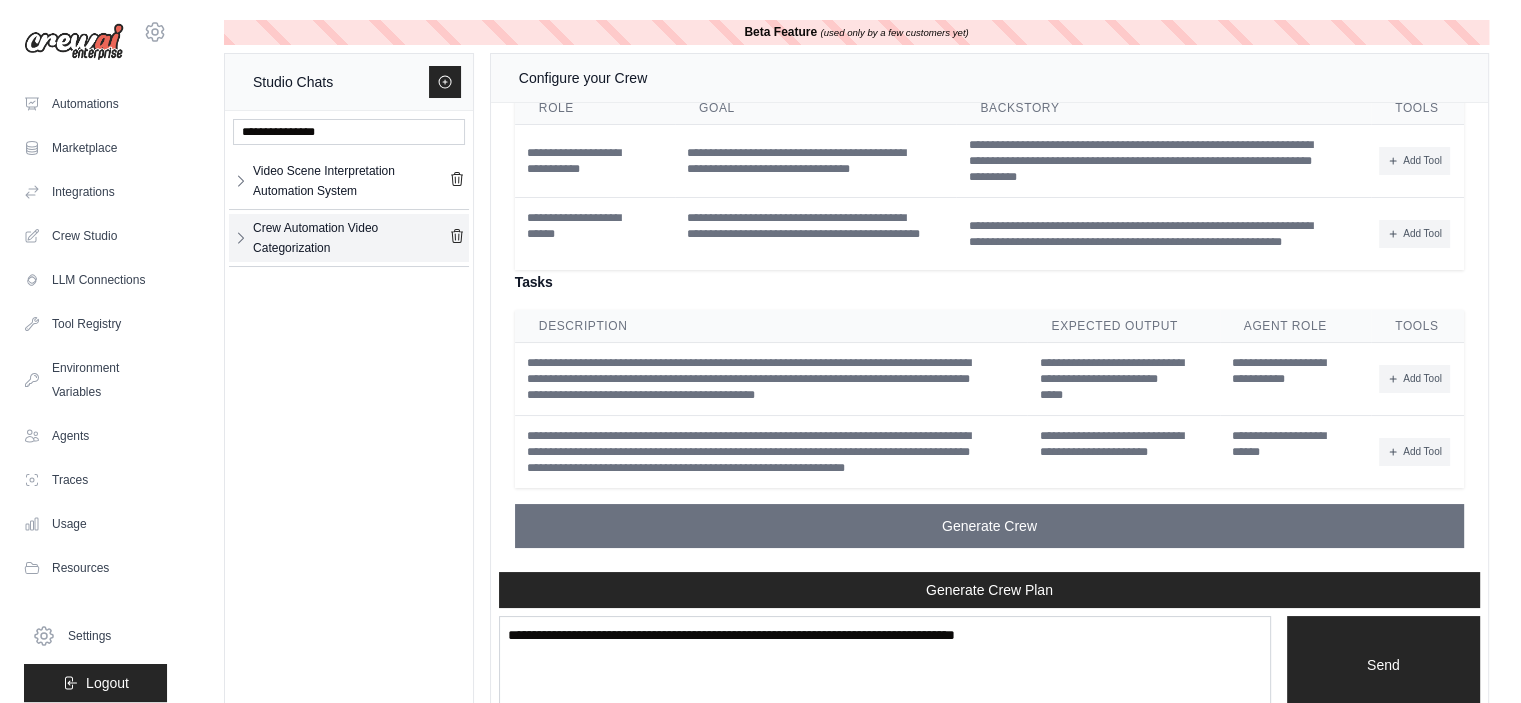 click on "Crew Automation Video Categorization" at bounding box center [351, 238] 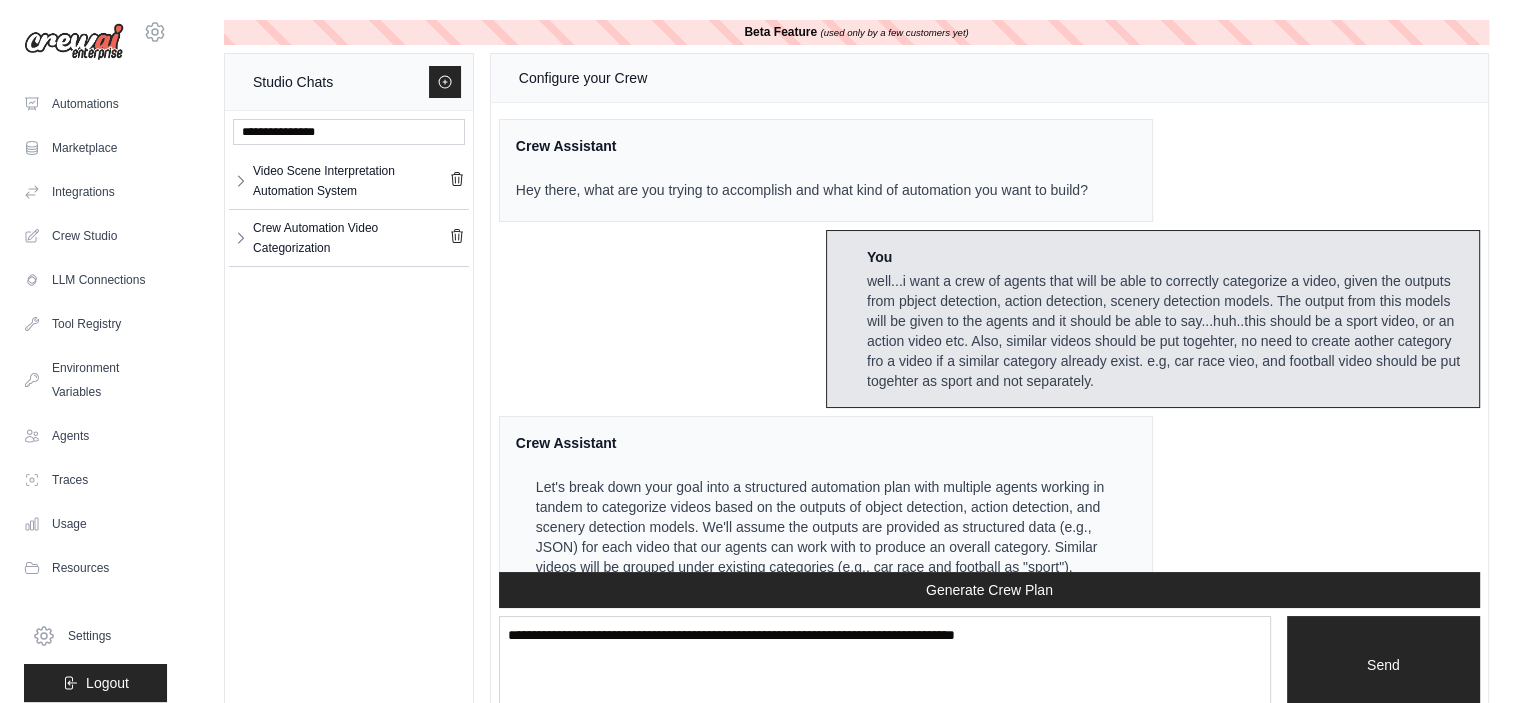 scroll, scrollTop: 17247, scrollLeft: 0, axis: vertical 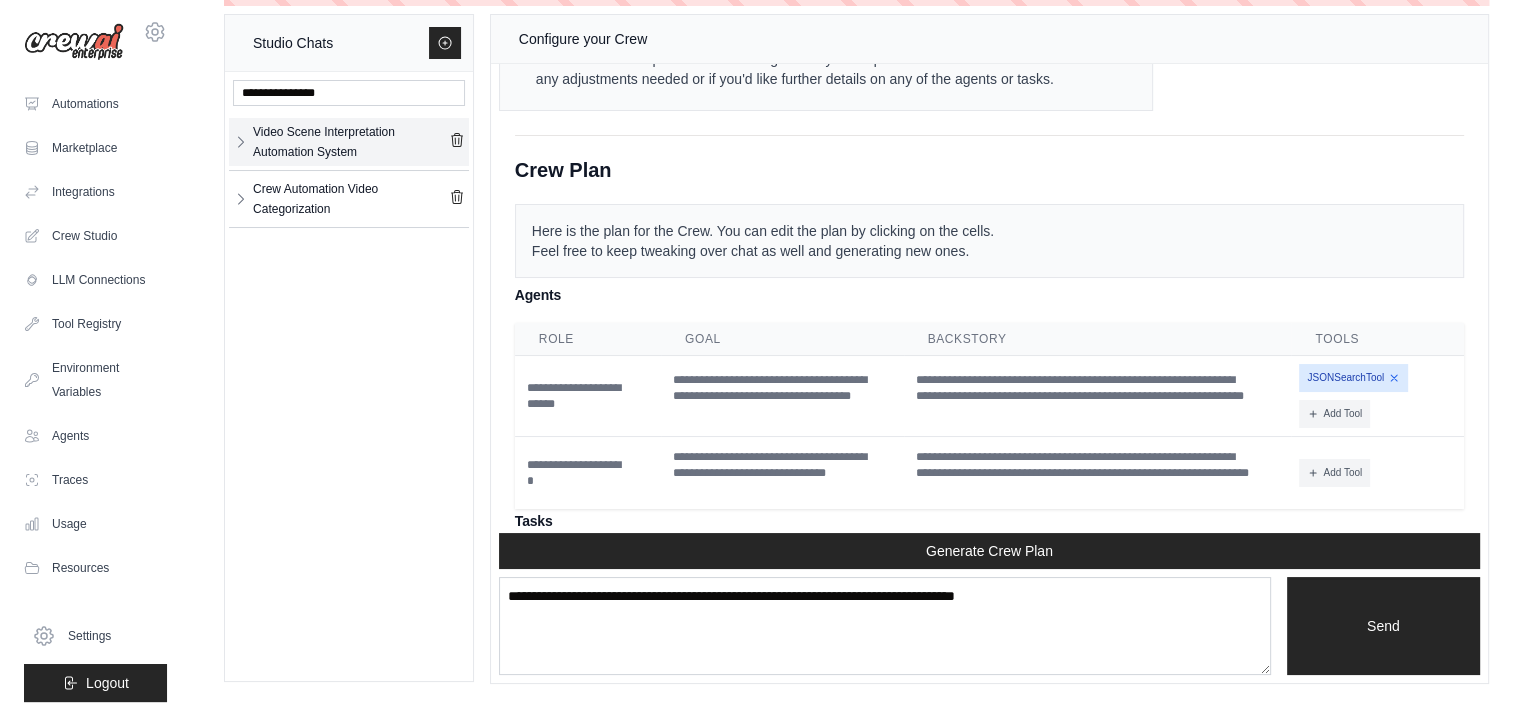 click on "Video Scene Interpretation Automation System" at bounding box center [351, 142] 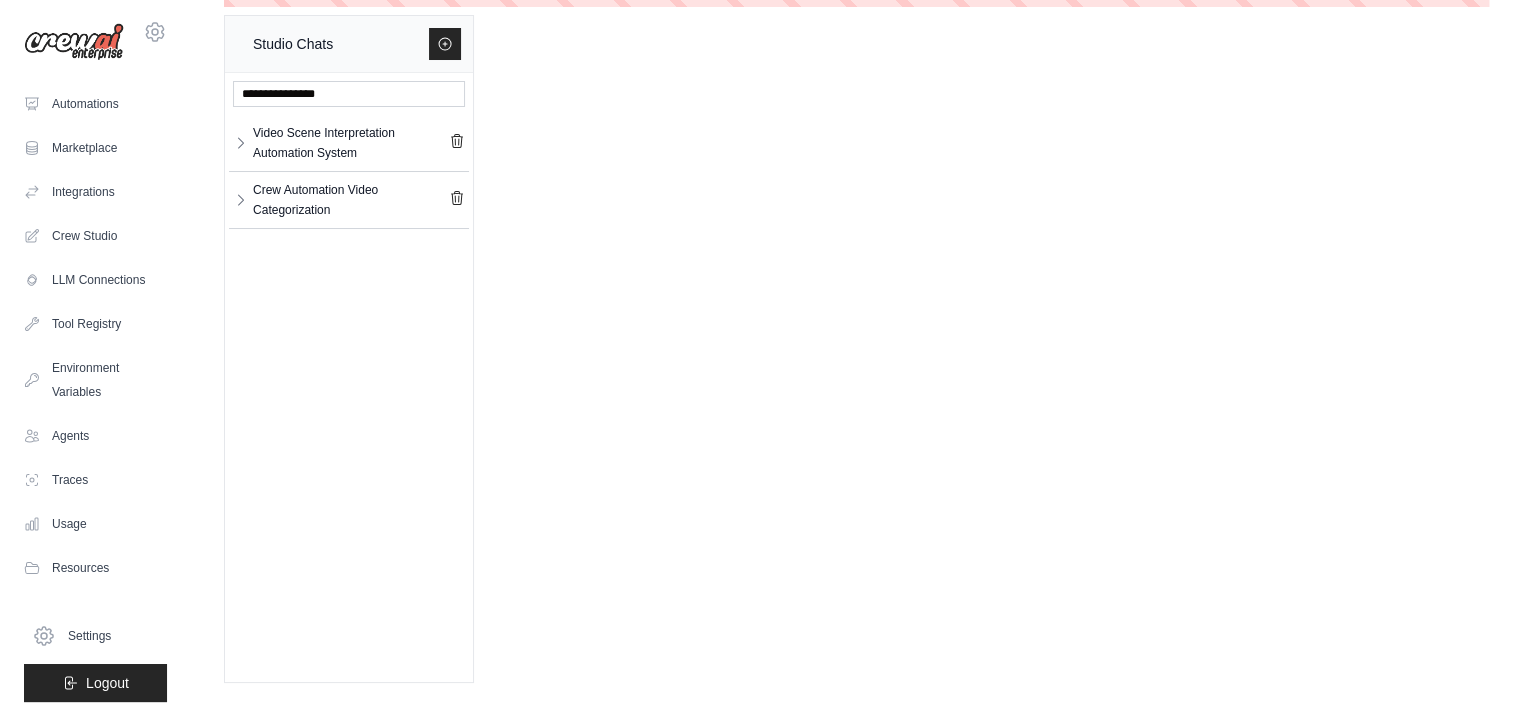 scroll, scrollTop: 0, scrollLeft: 0, axis: both 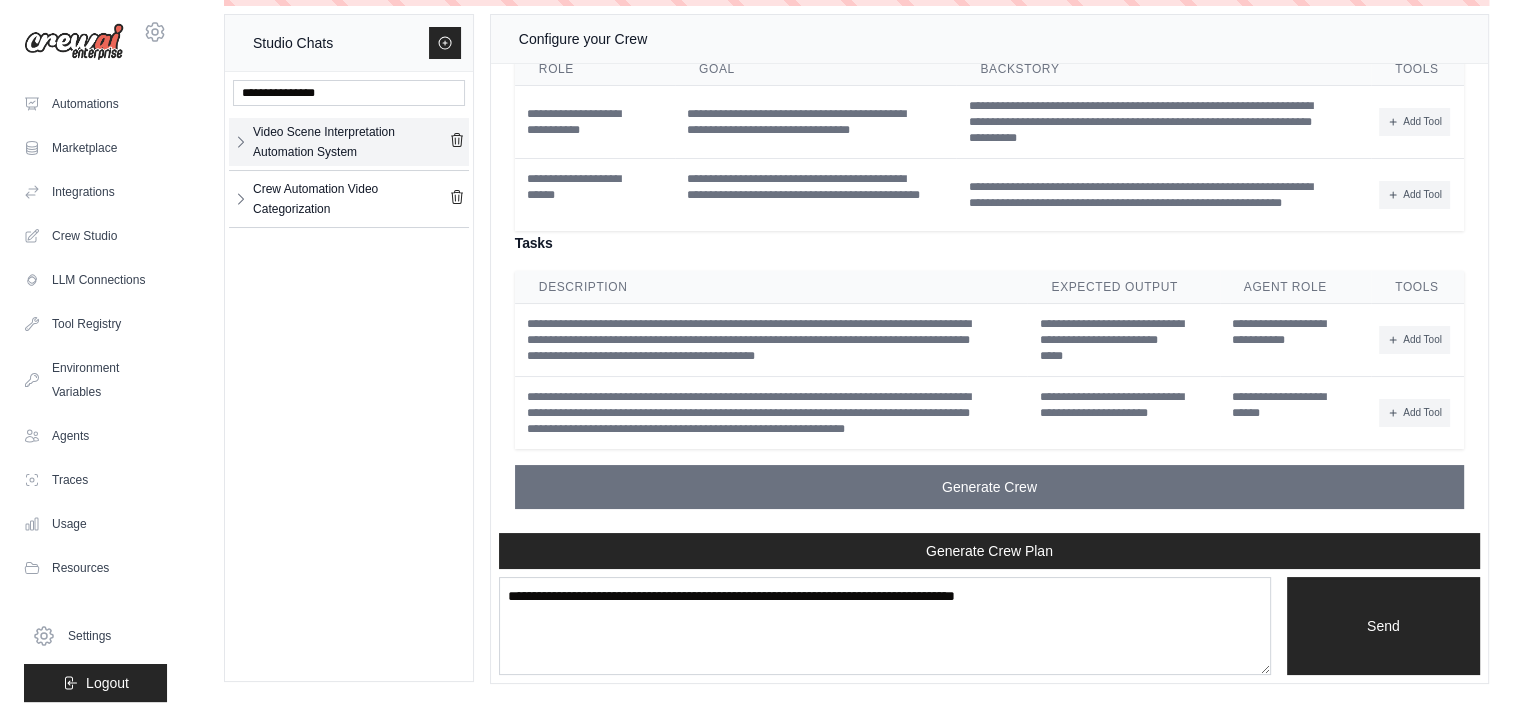 click on "Video Scene Interpretation Automation System" at bounding box center (351, 142) 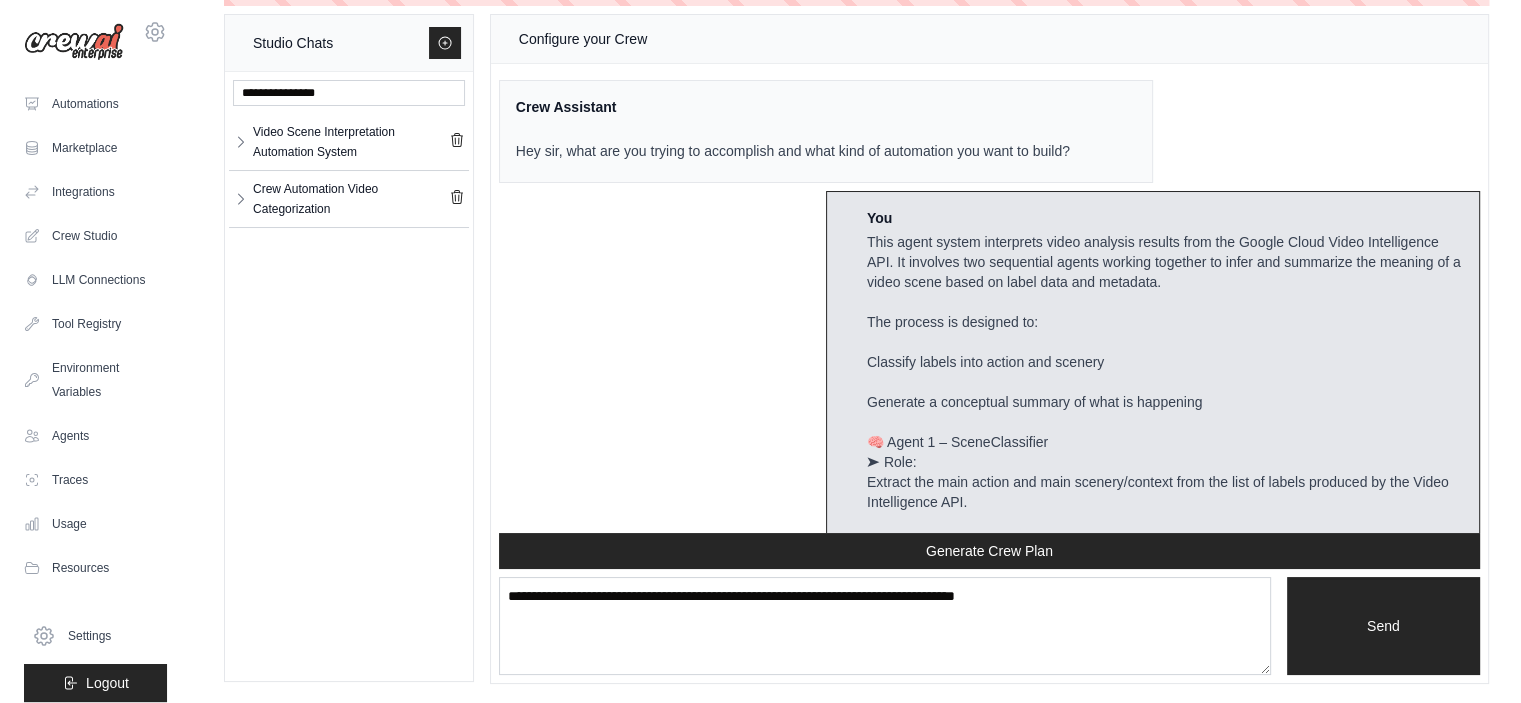 scroll, scrollTop: 0, scrollLeft: 0, axis: both 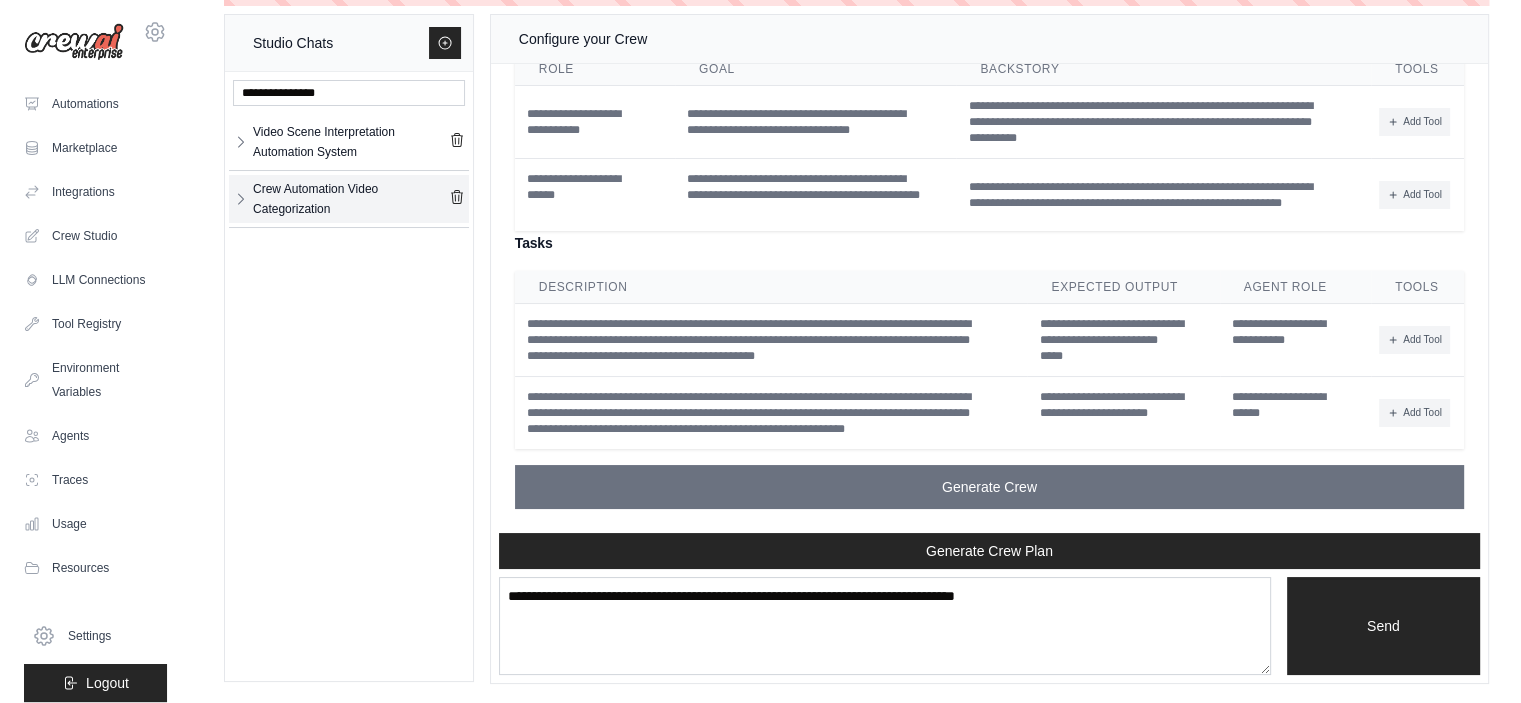 click on "Crew Automation Video Categorization" at bounding box center [351, 199] 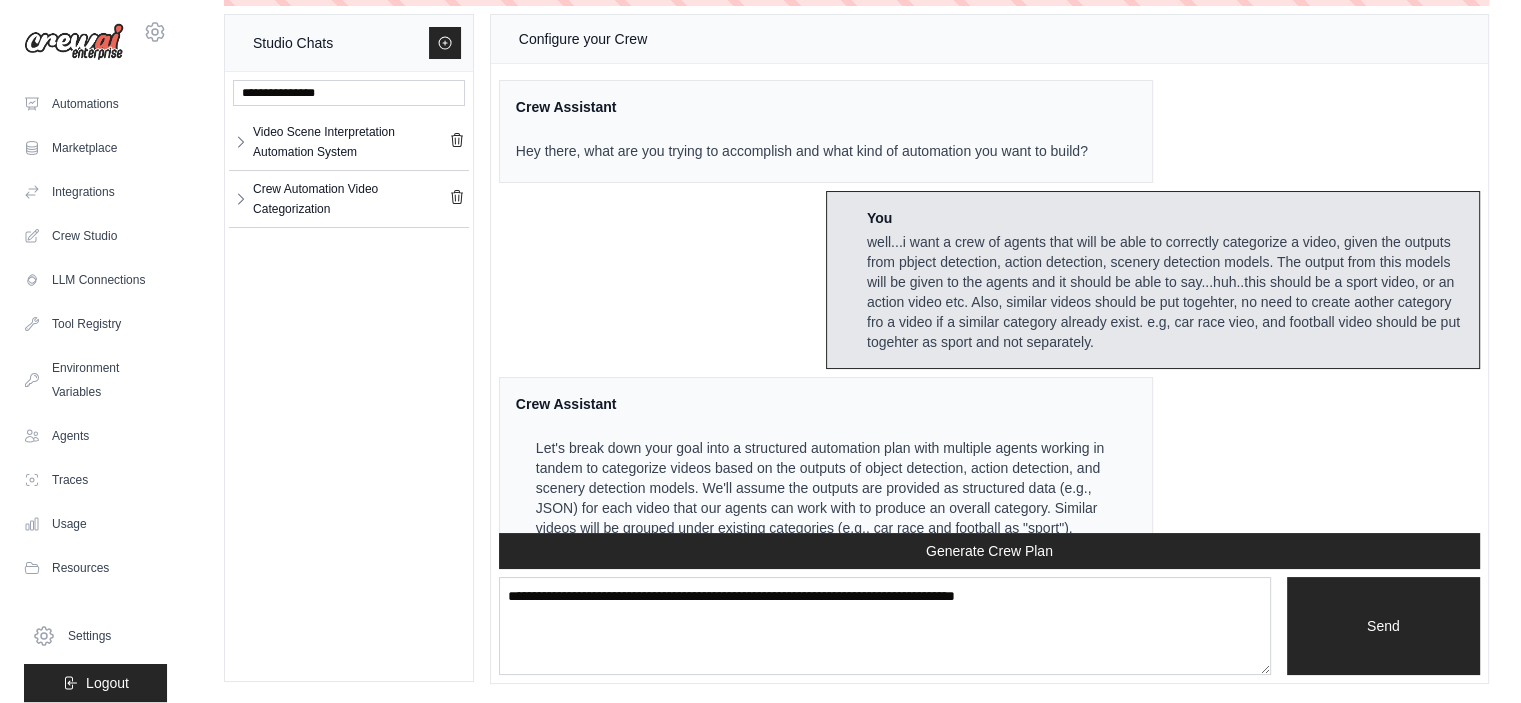 scroll, scrollTop: 0, scrollLeft: 0, axis: both 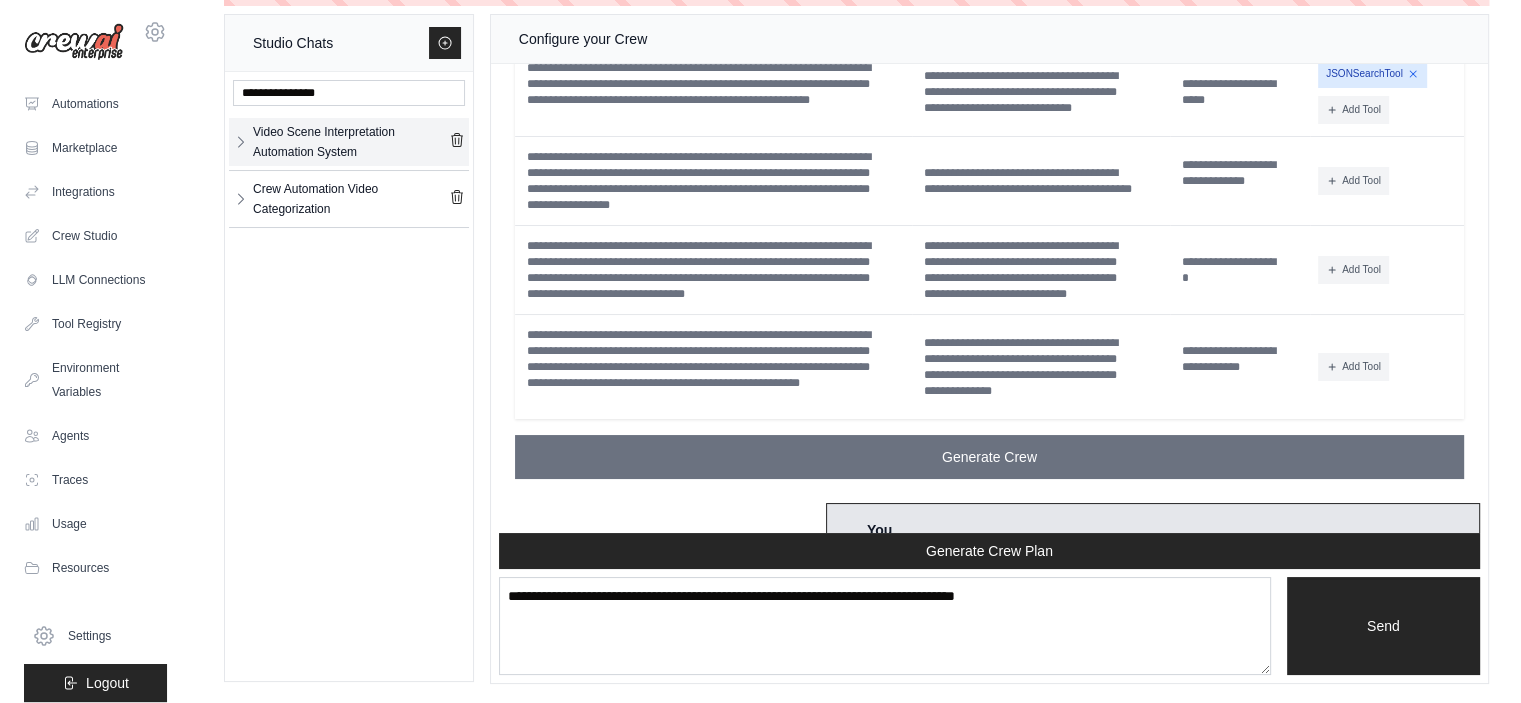 click on "Video Scene Interpretation Automation System" at bounding box center [349, 142] 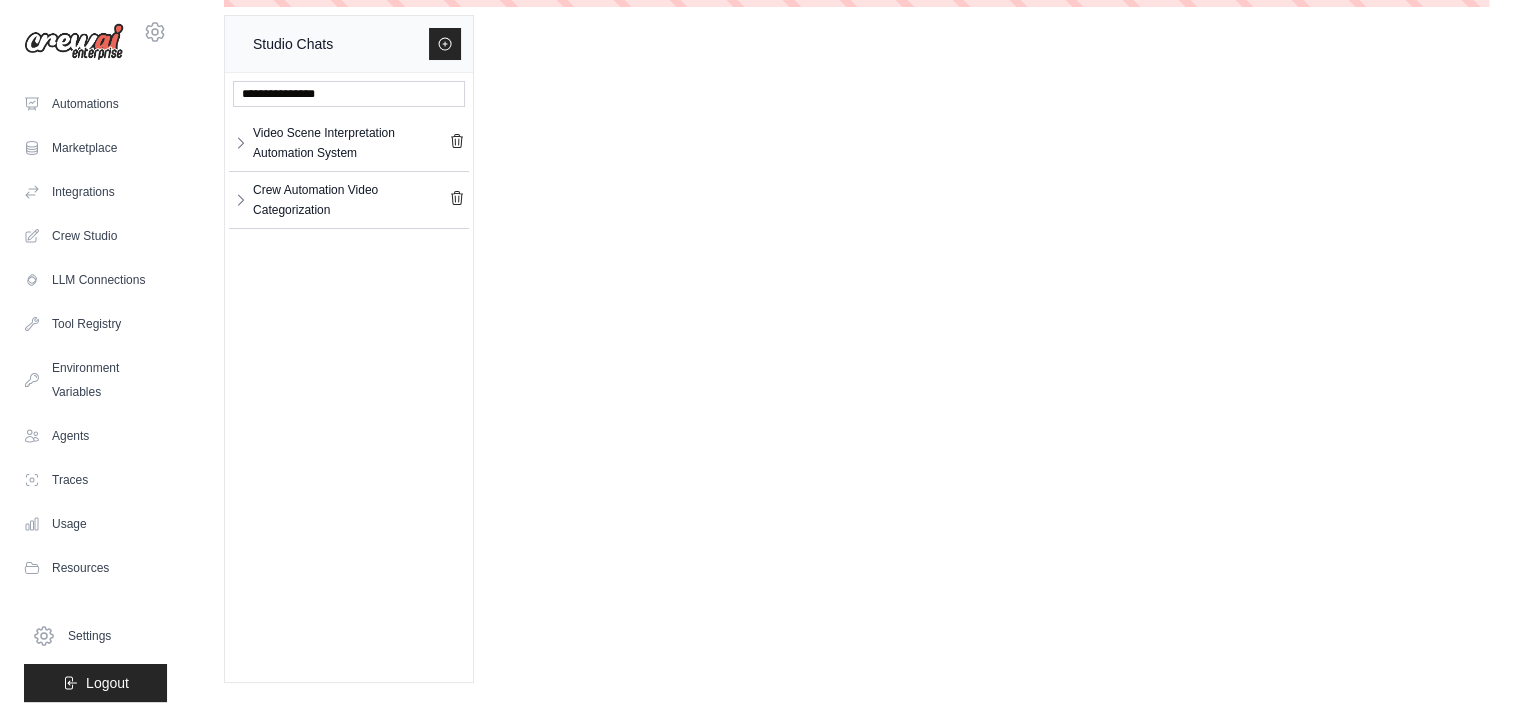 scroll, scrollTop: 0, scrollLeft: 0, axis: both 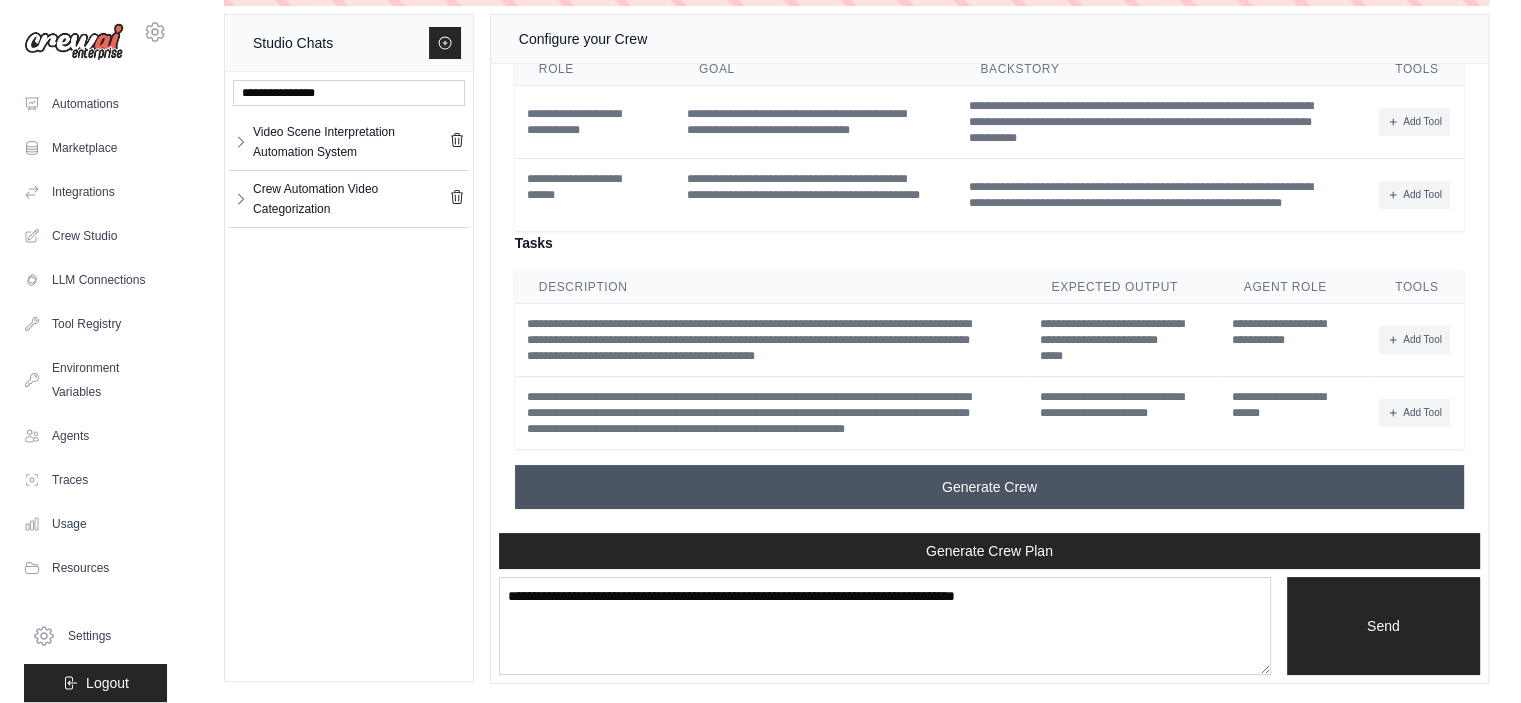click on "Generate Crew" at bounding box center [989, 487] 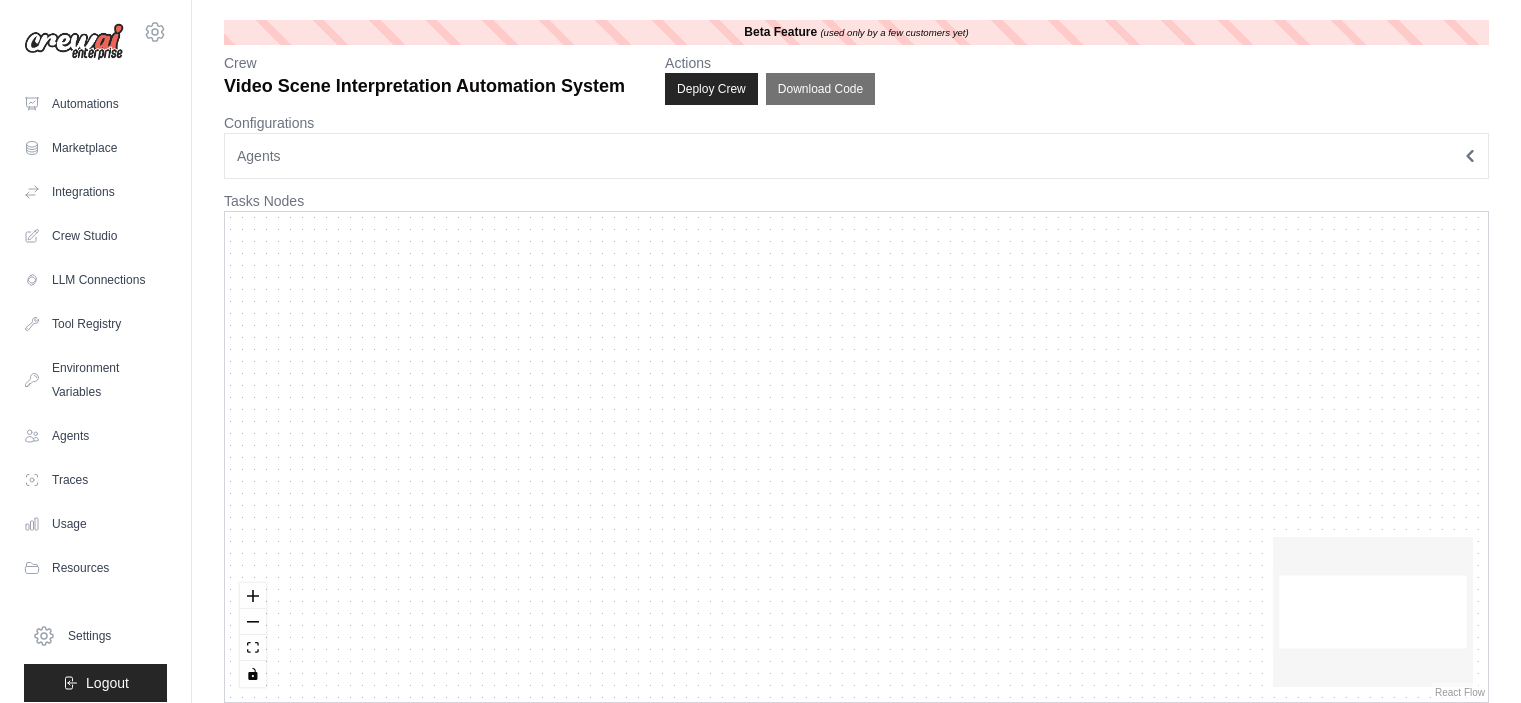 scroll, scrollTop: 0, scrollLeft: 0, axis: both 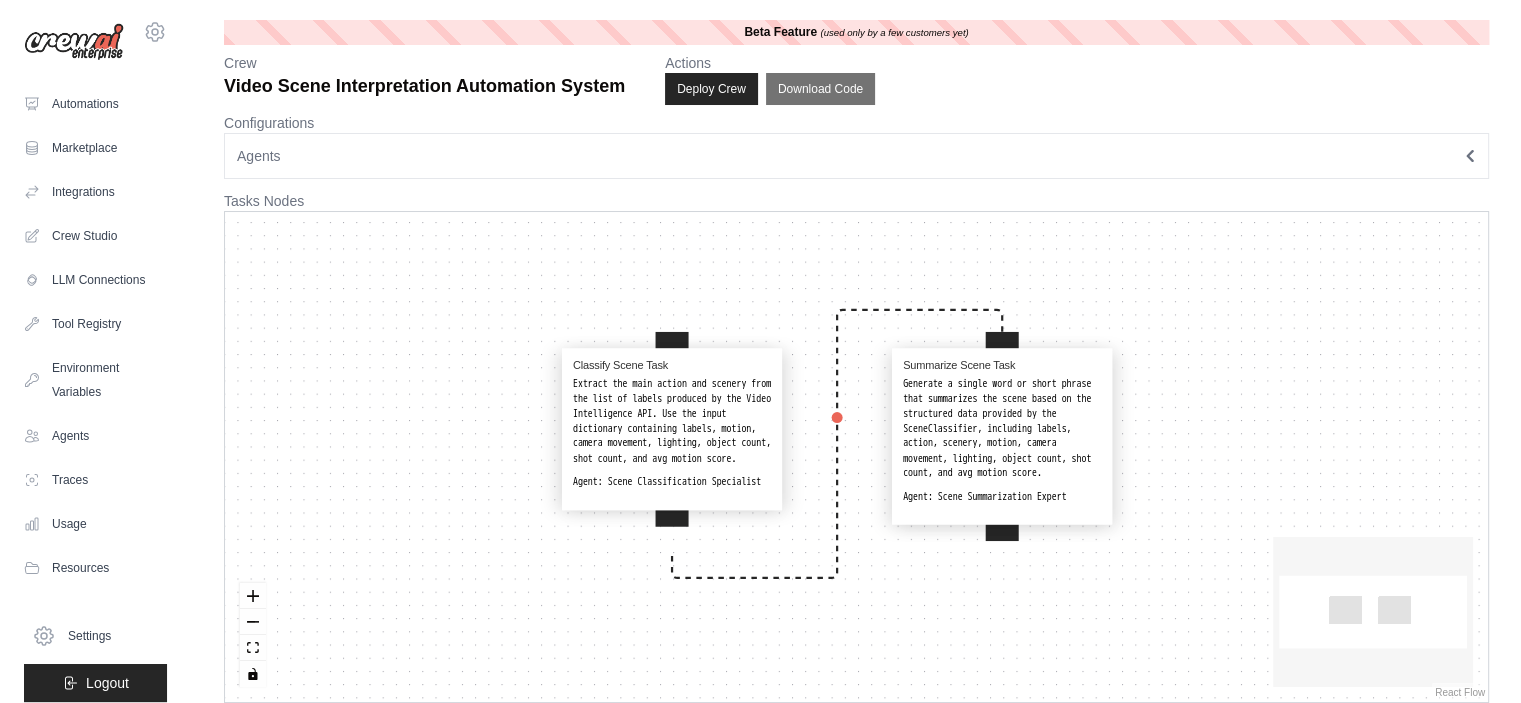 click on "Agents" at bounding box center (856, 156) 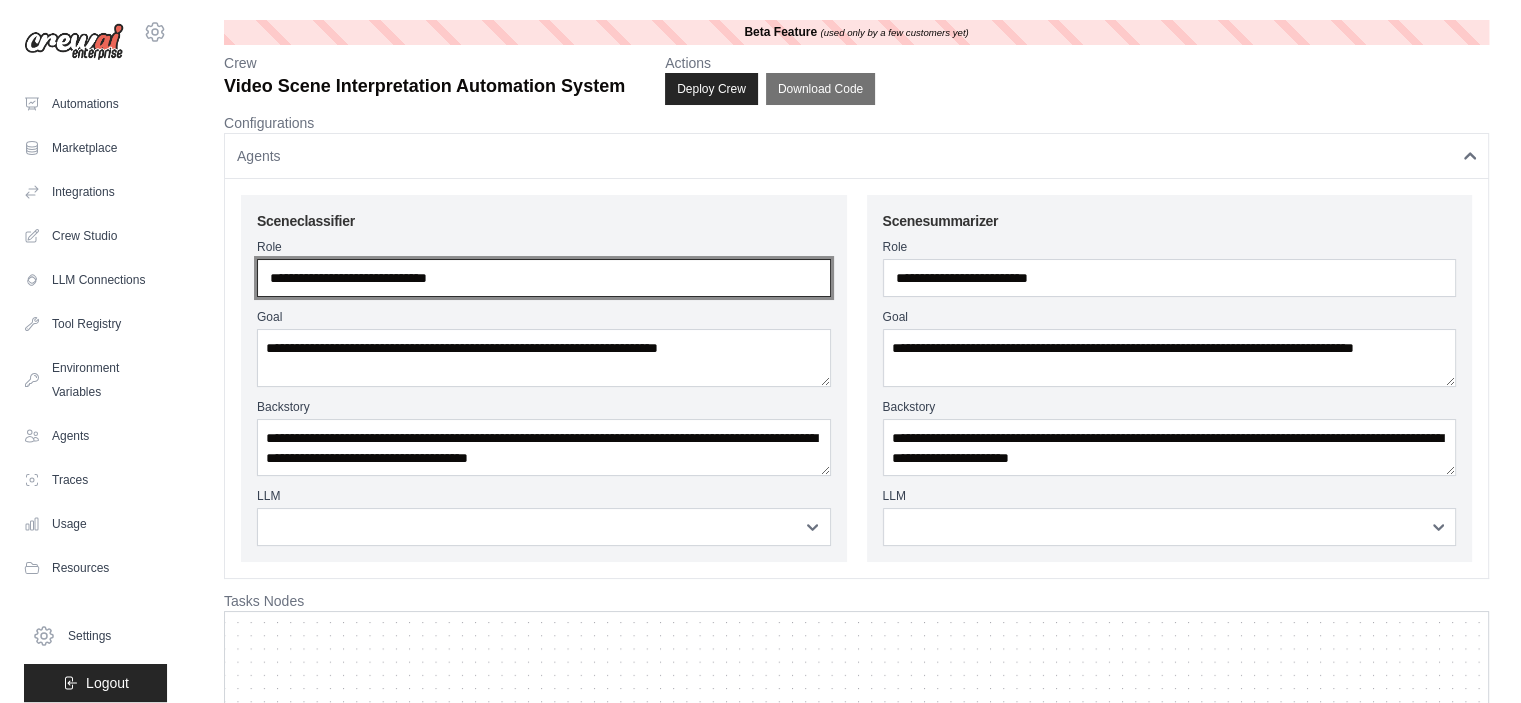click on "**********" at bounding box center [544, 278] 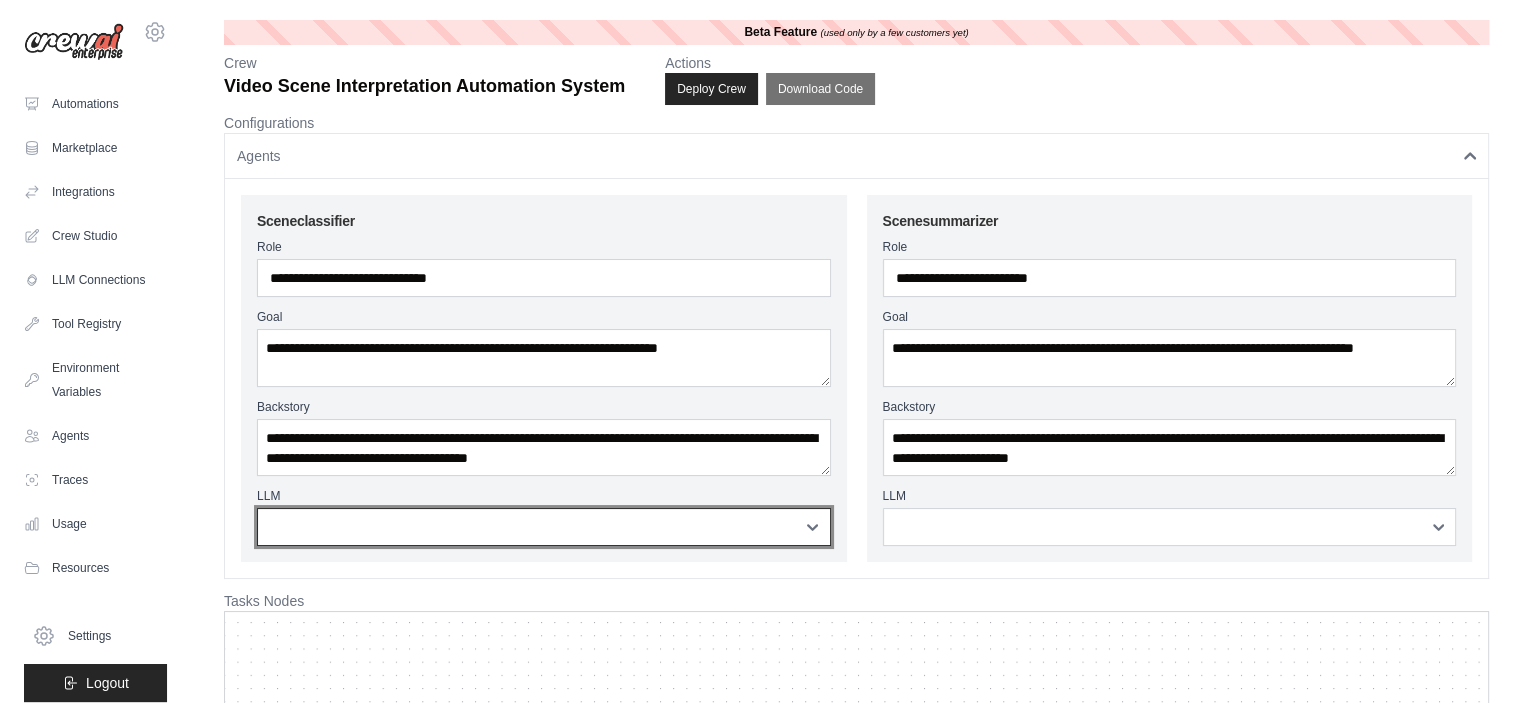 click on "**********" at bounding box center [544, 527] 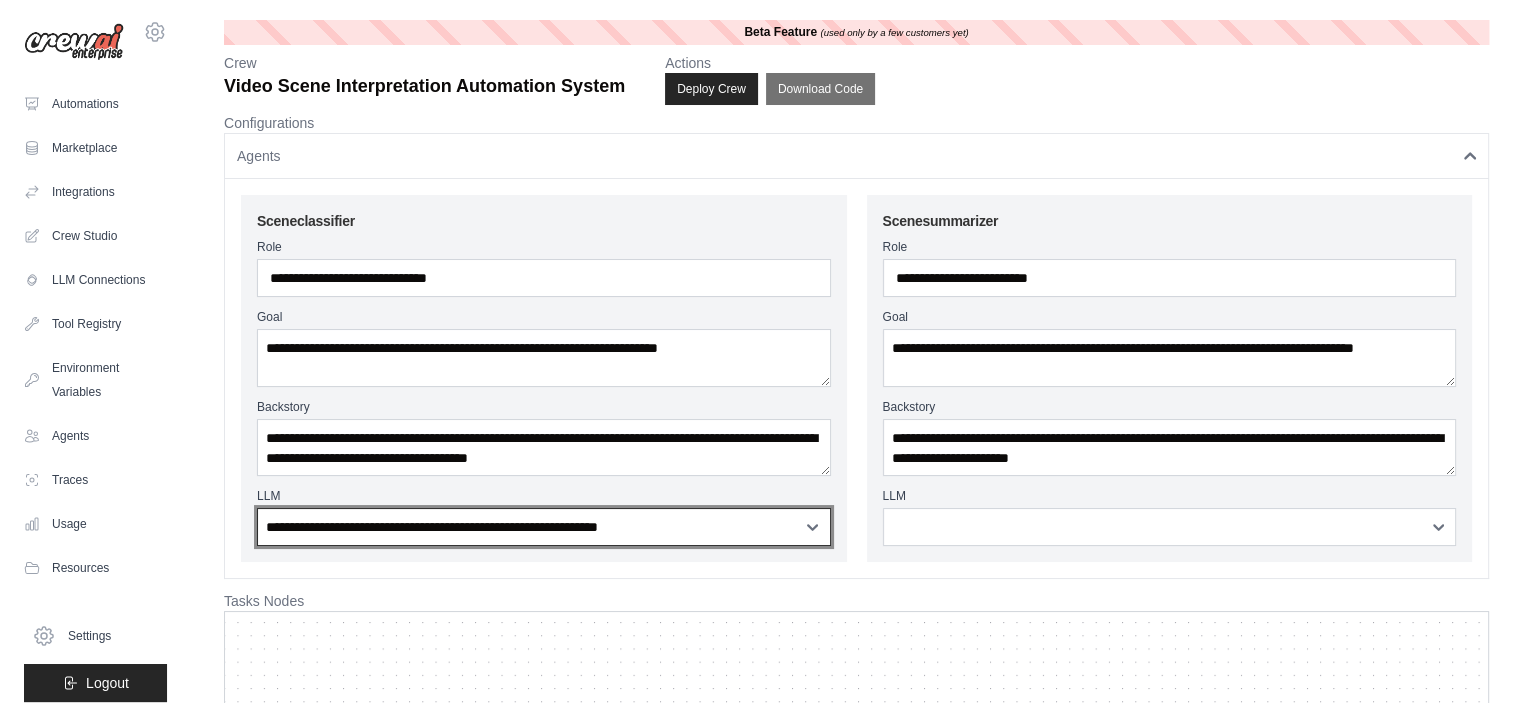 click on "**********" at bounding box center (544, 527) 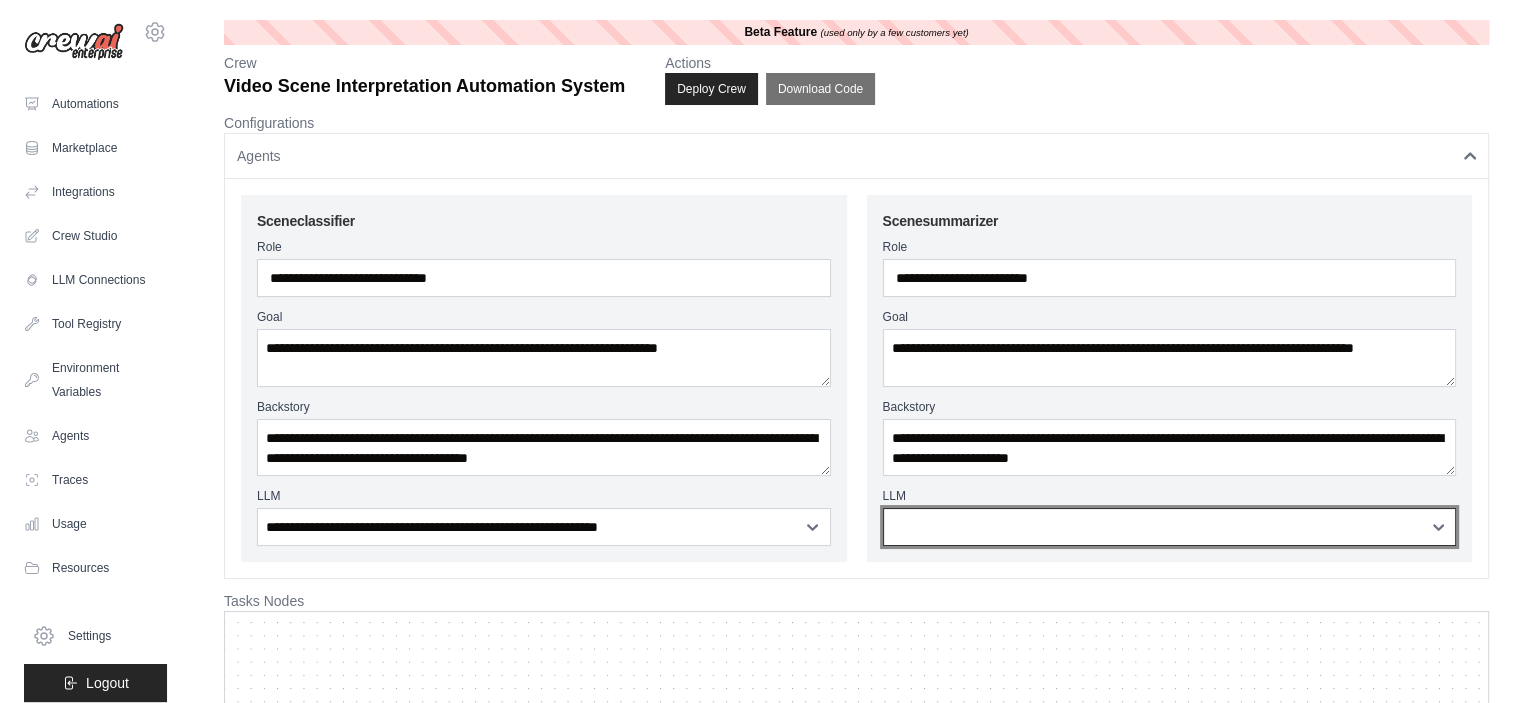 click on "**********" at bounding box center (1170, 527) 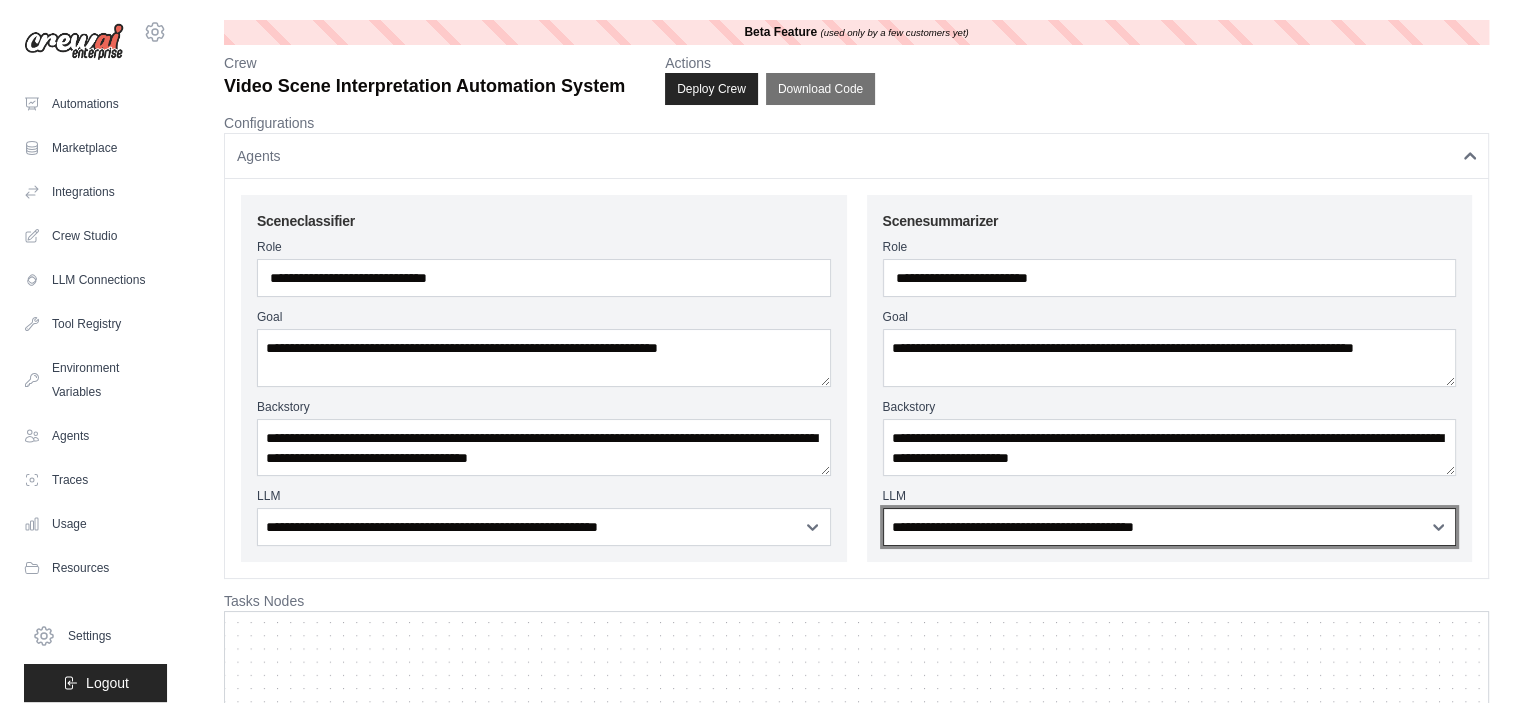 click on "**********" at bounding box center [1170, 527] 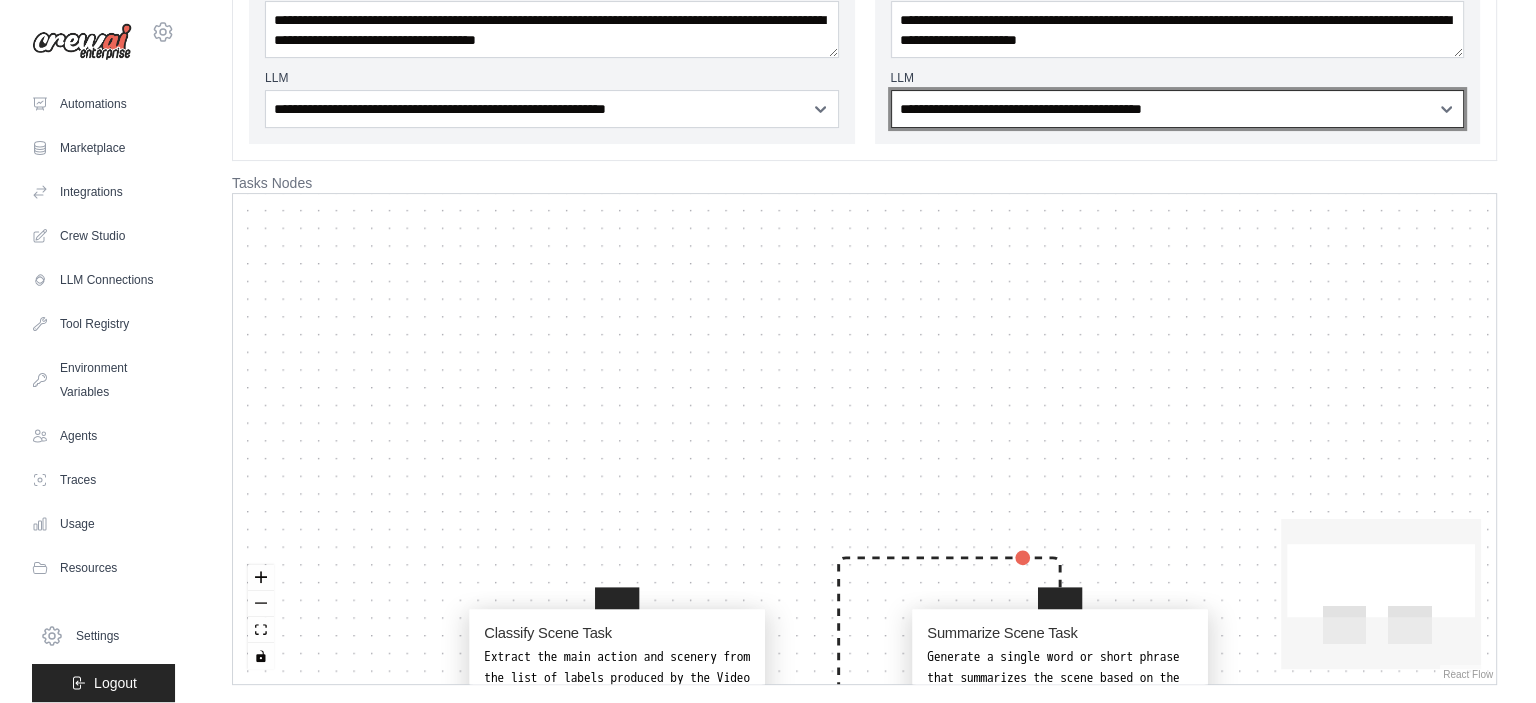 scroll, scrollTop: 0, scrollLeft: 0, axis: both 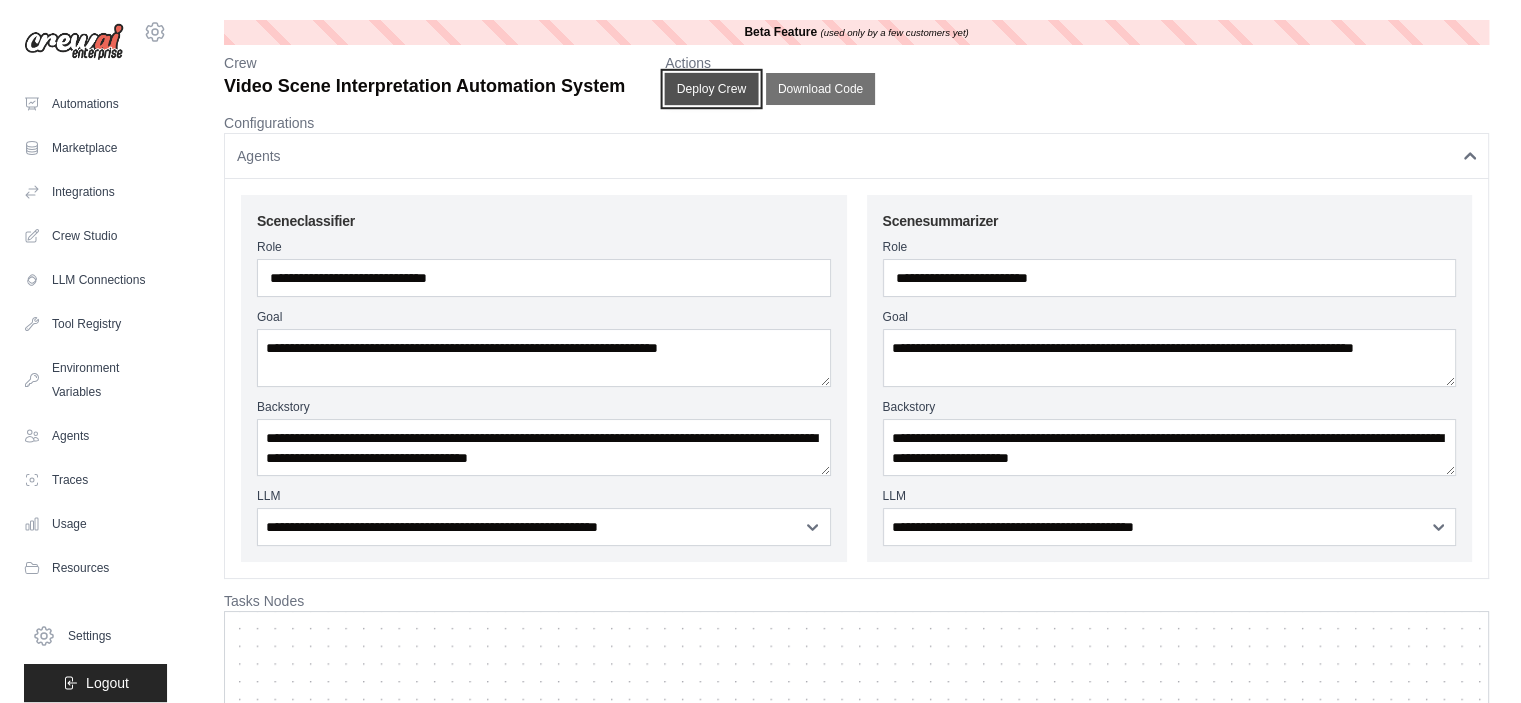 click on "Deploy Crew" at bounding box center [712, 89] 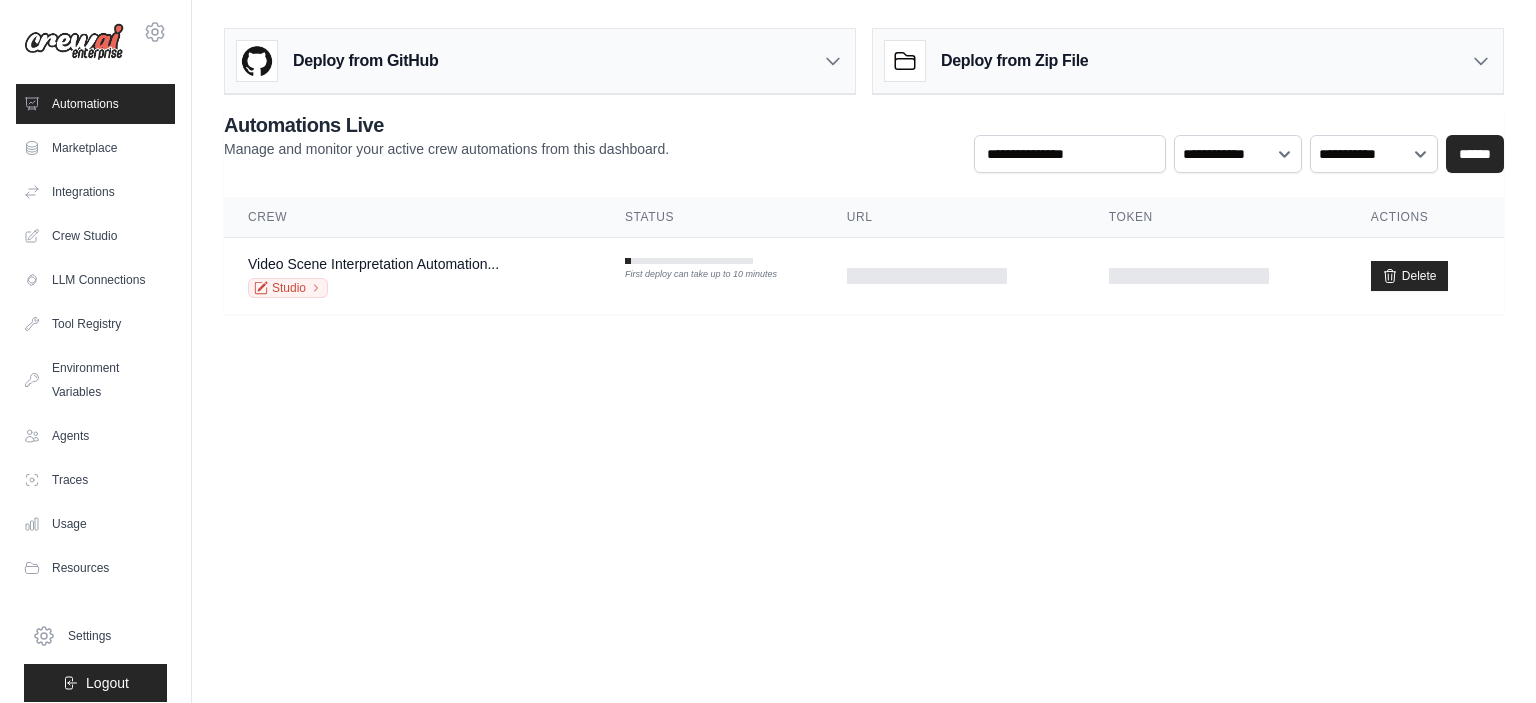 scroll, scrollTop: 0, scrollLeft: 0, axis: both 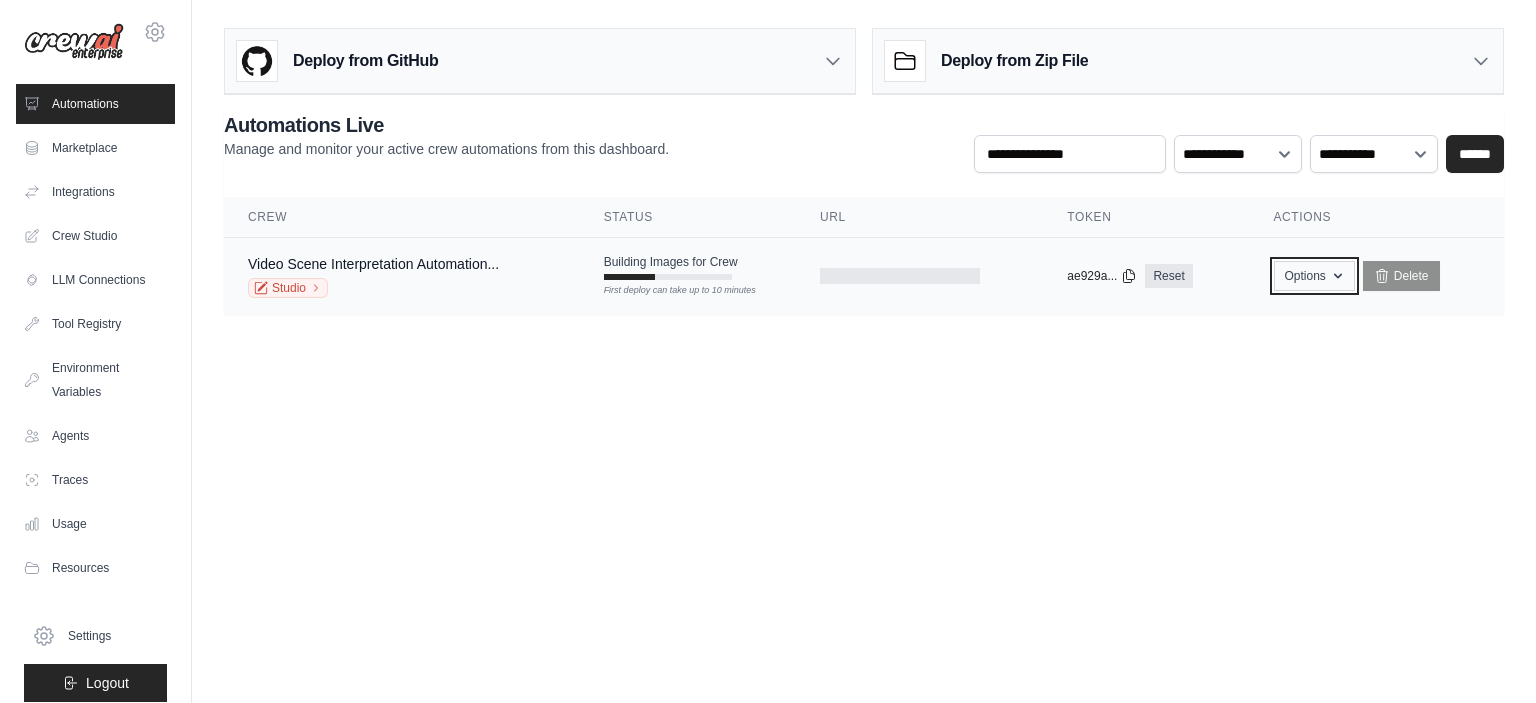 click 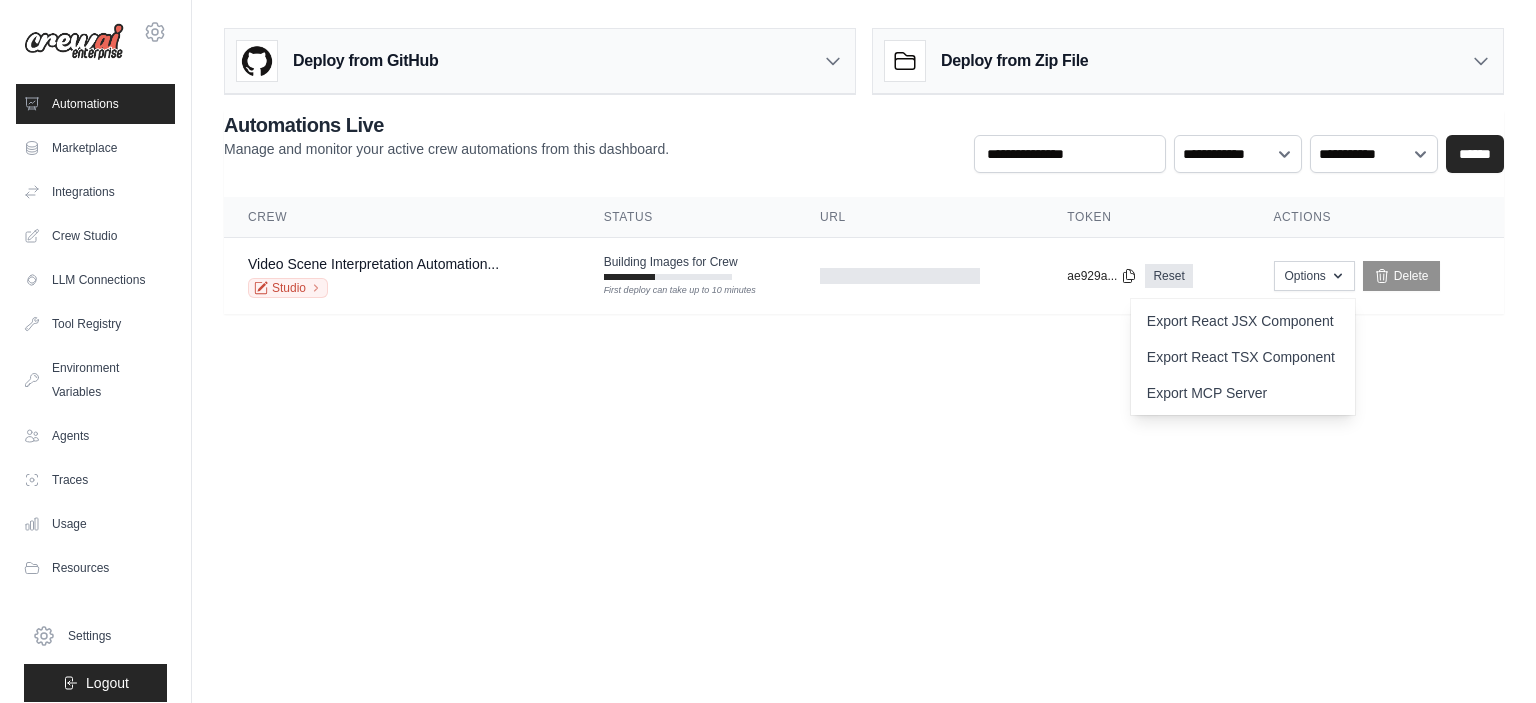 click on "[EMAIL]
Settings
Automations
Marketplace
Integrations" at bounding box center (768, 351) 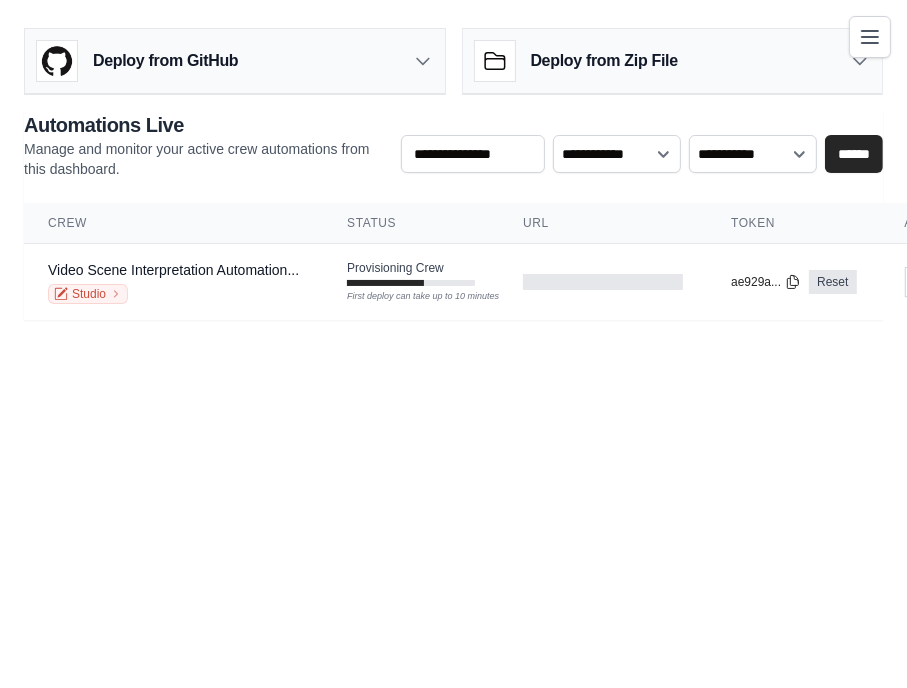 click on "[EMAIL]
Settings
Automations
Marketplace
Integrations" at bounding box center [453, 344] 